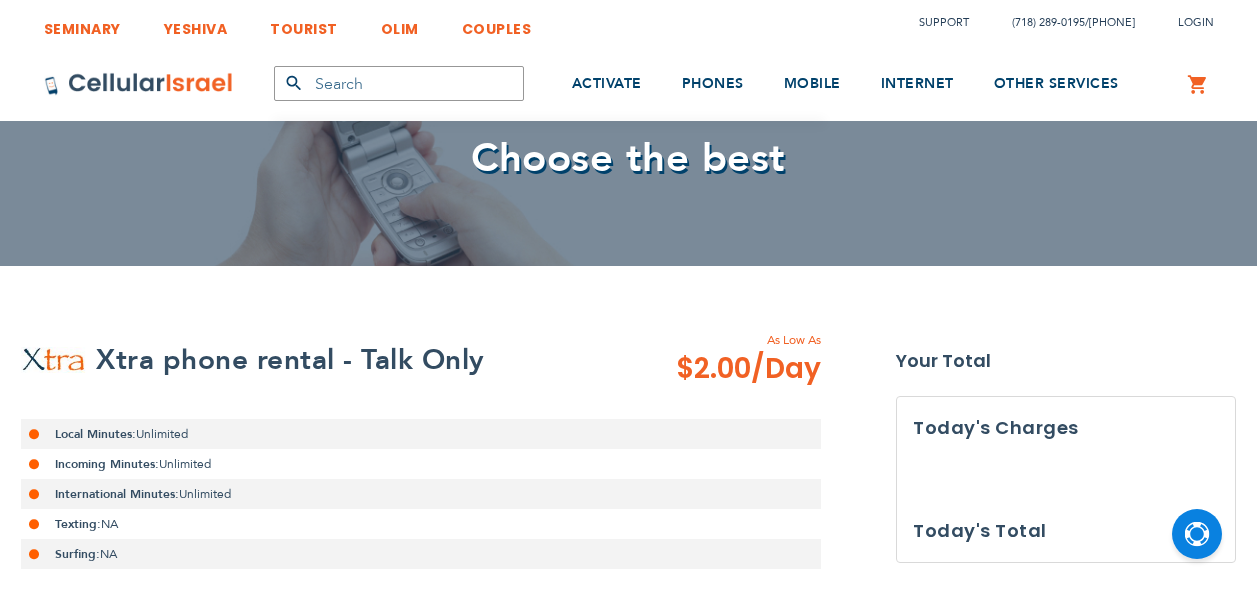 scroll, scrollTop: 0, scrollLeft: 0, axis: both 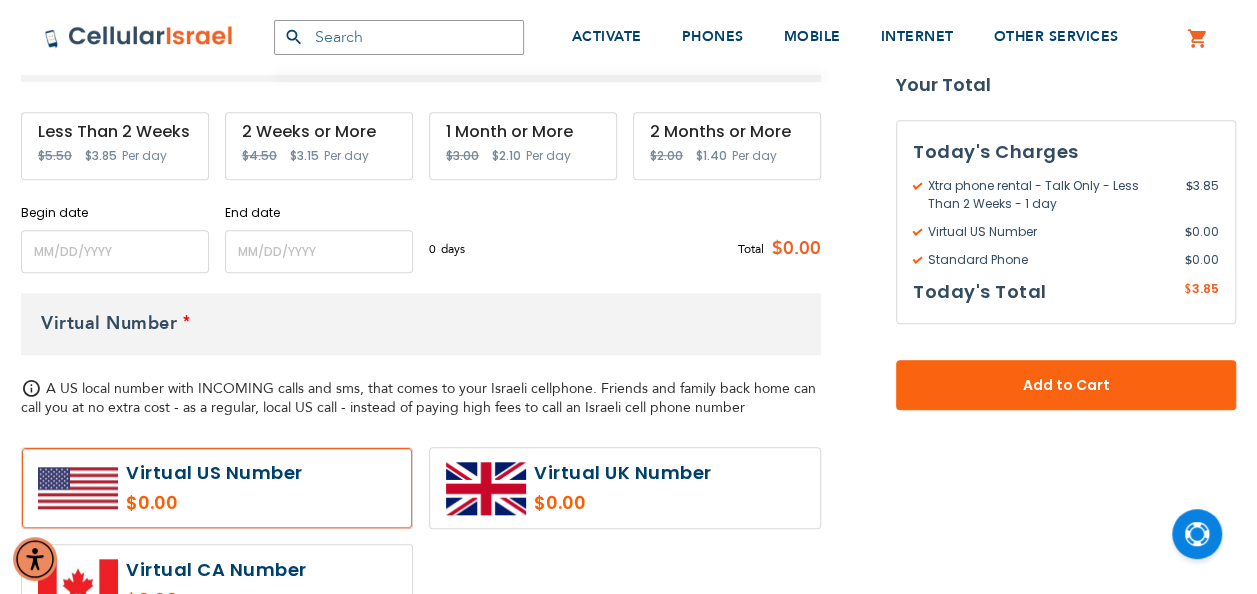 click at bounding box center [217, 488] 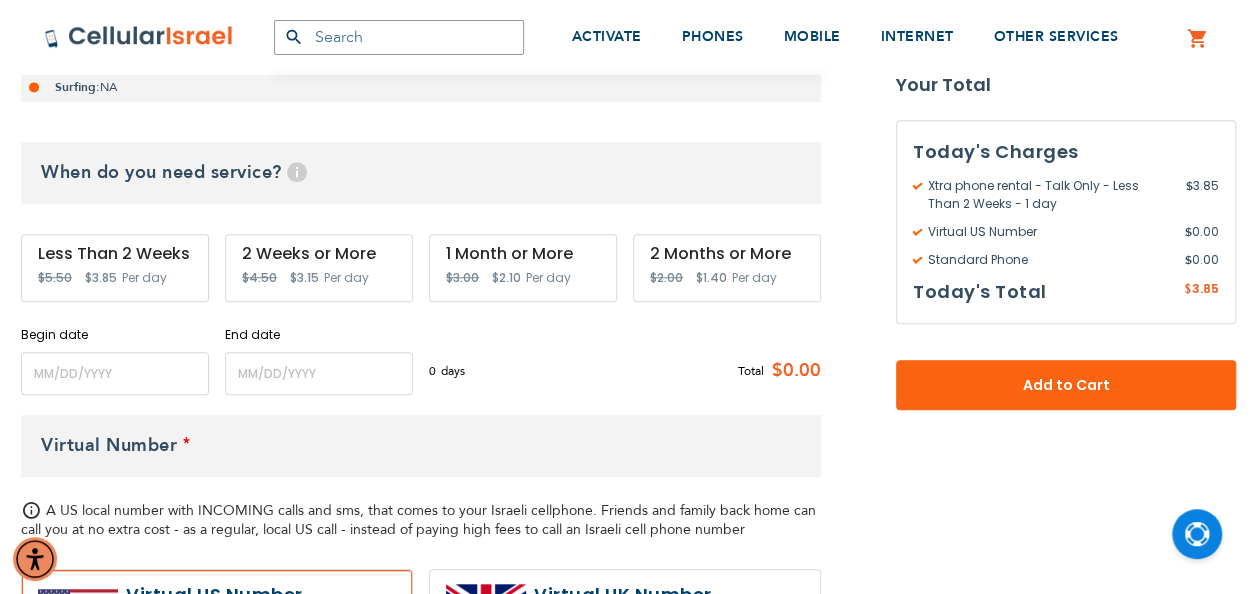 scroll, scrollTop: 587, scrollLeft: 0, axis: vertical 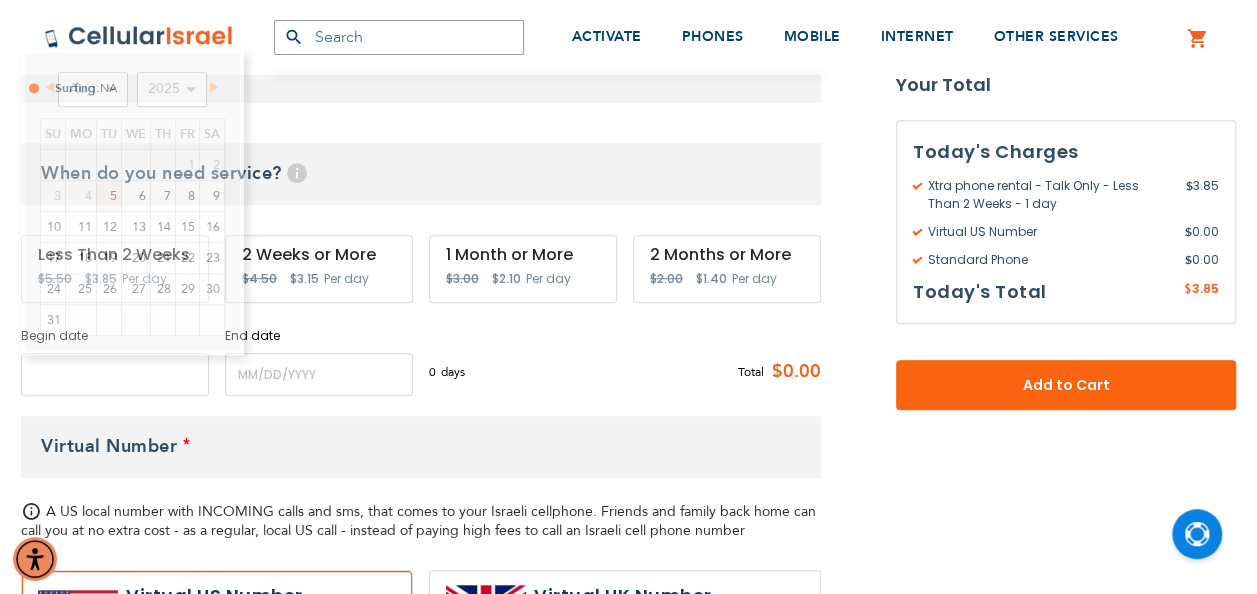 click at bounding box center (115, 374) 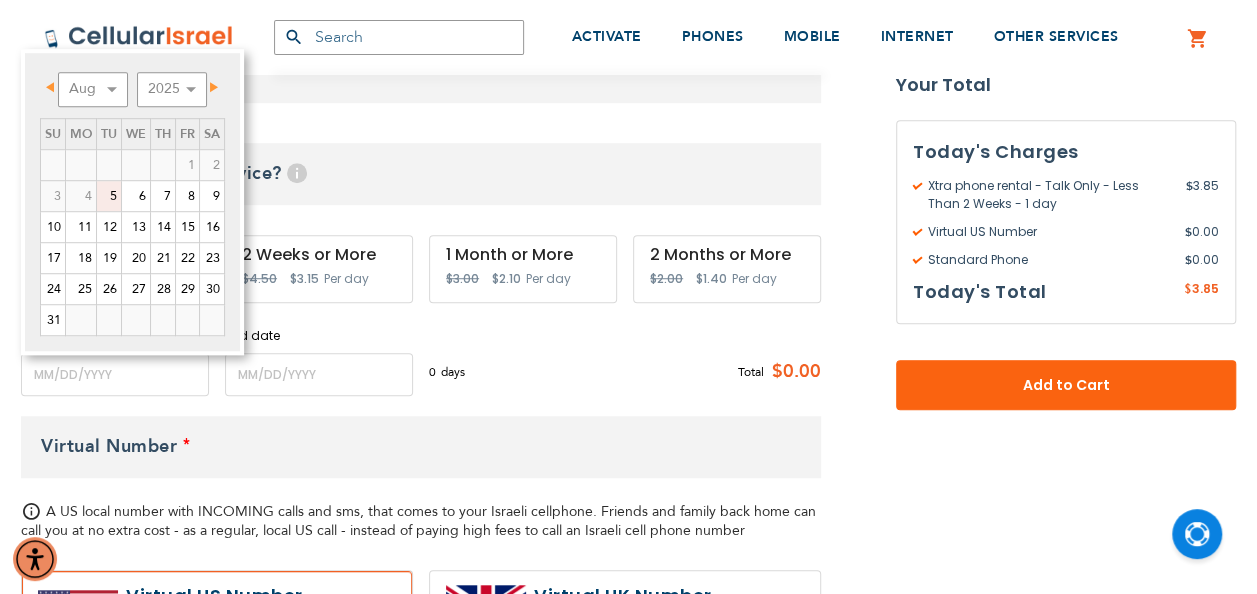 click on "0
days
$3.85
per day
Total
$0.00" at bounding box center (625, 371) 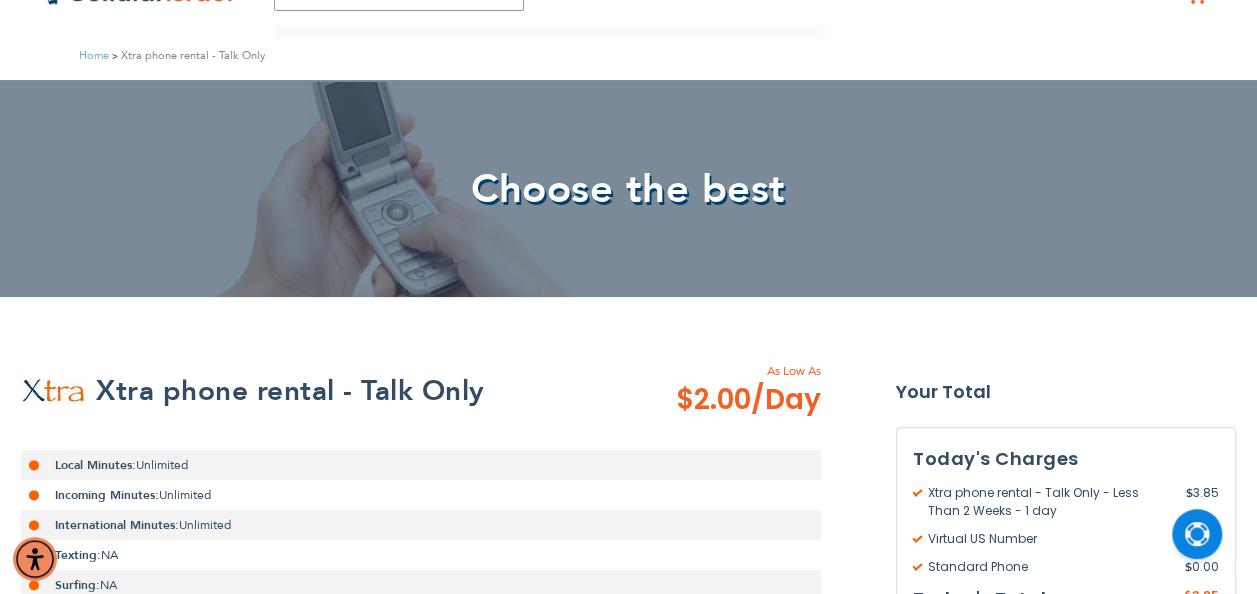 scroll, scrollTop: 0, scrollLeft: 0, axis: both 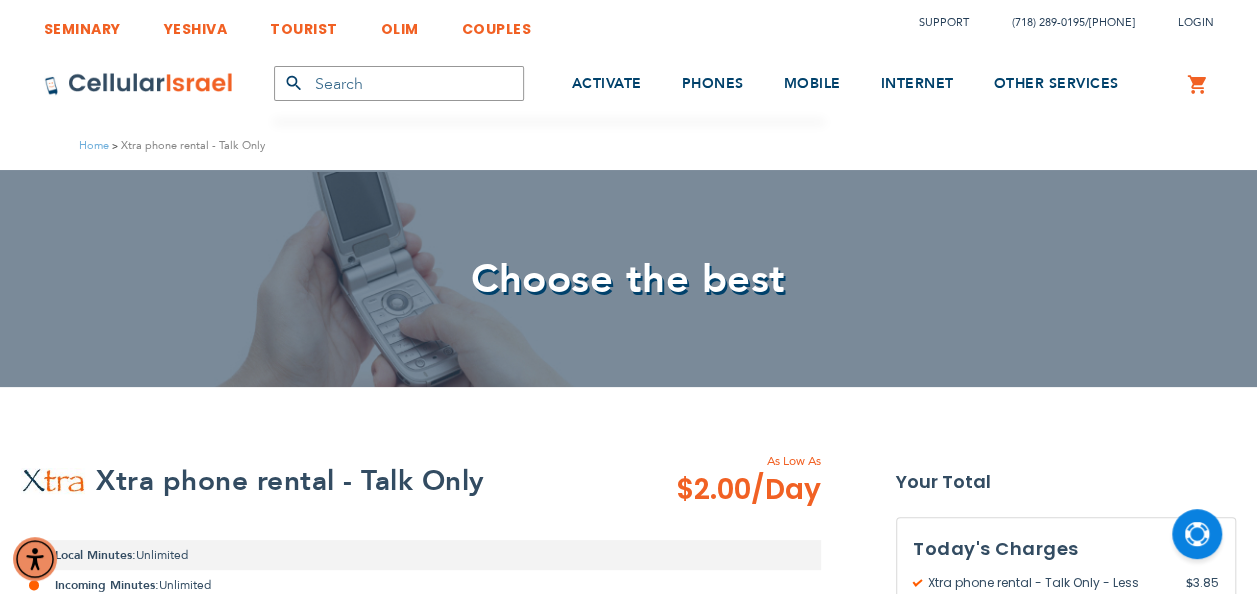 click at bounding box center (399, 83) 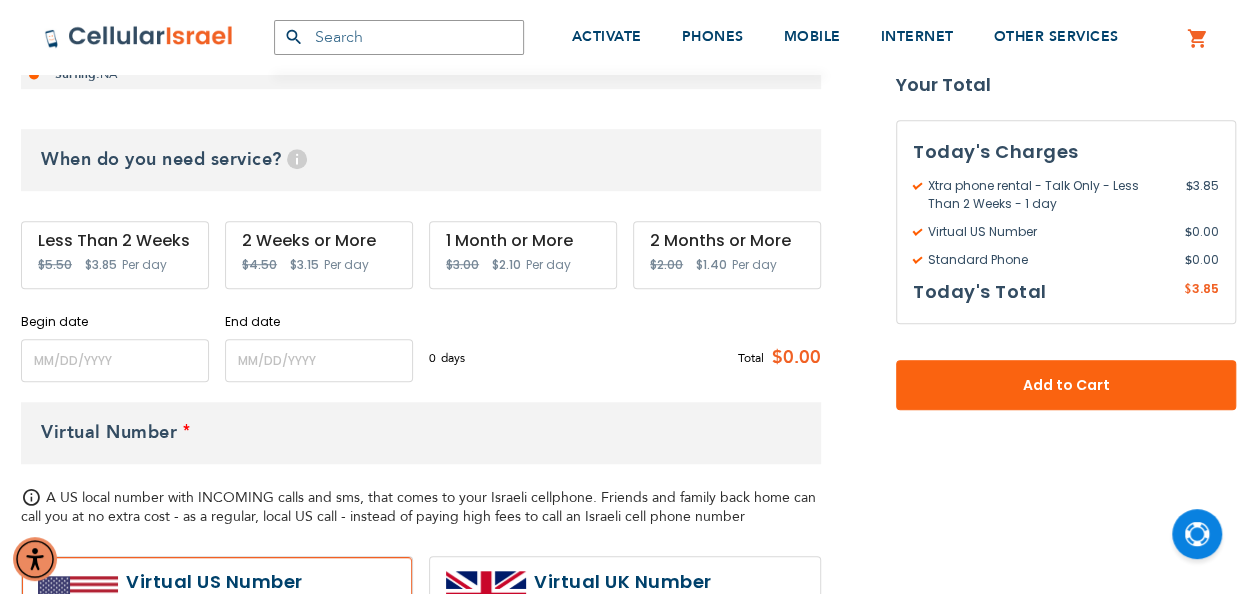 scroll, scrollTop: 597, scrollLeft: 0, axis: vertical 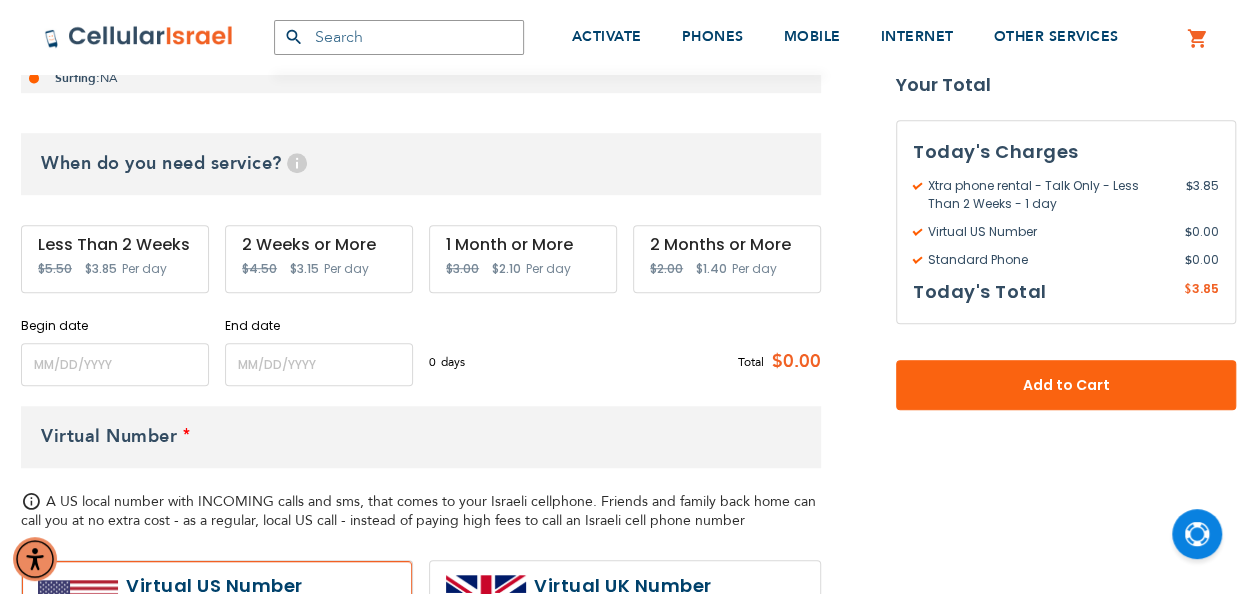 click on "$2.10" at bounding box center (506, 268) 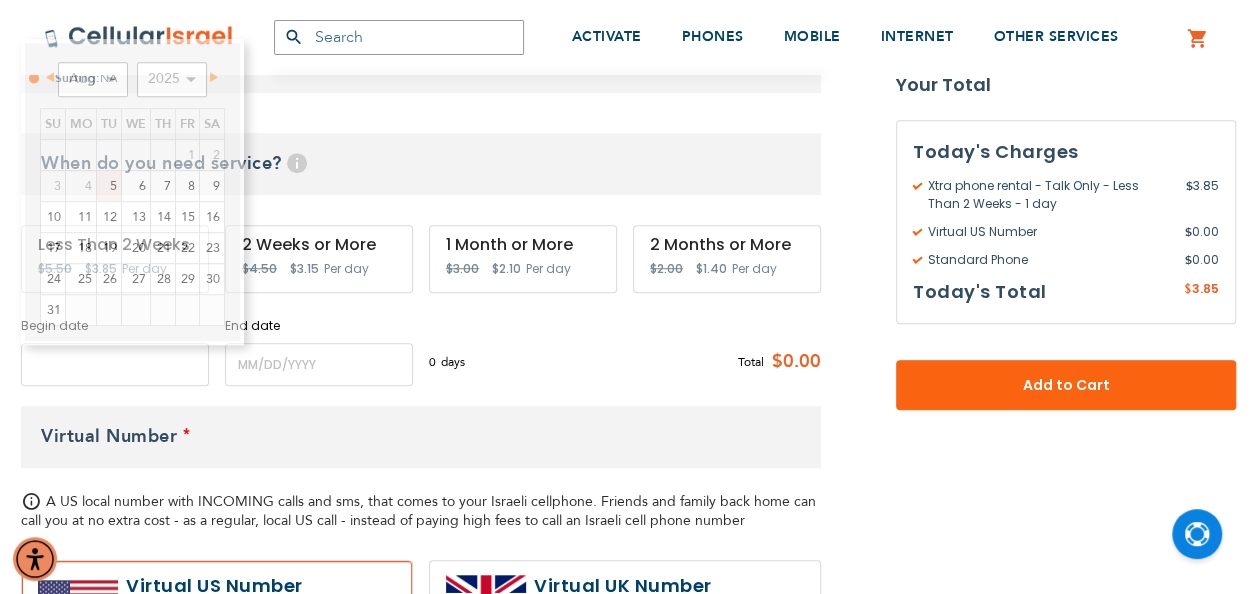 click at bounding box center (115, 364) 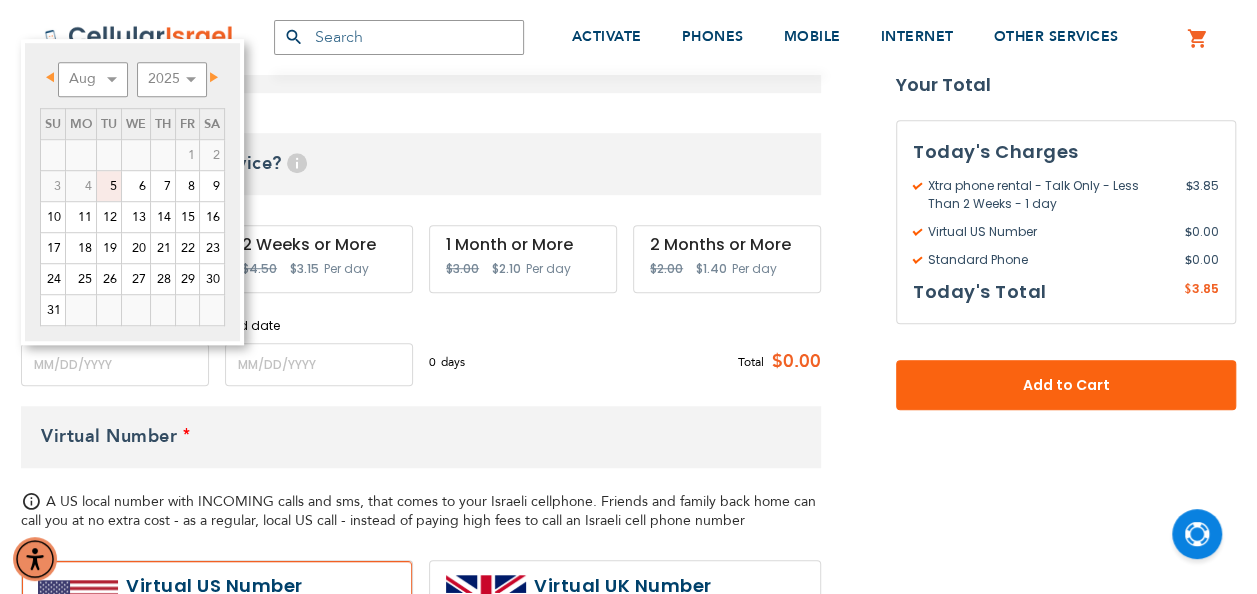 click on "0
days
$3.85
per day
Total
$0.00" at bounding box center (625, 361) 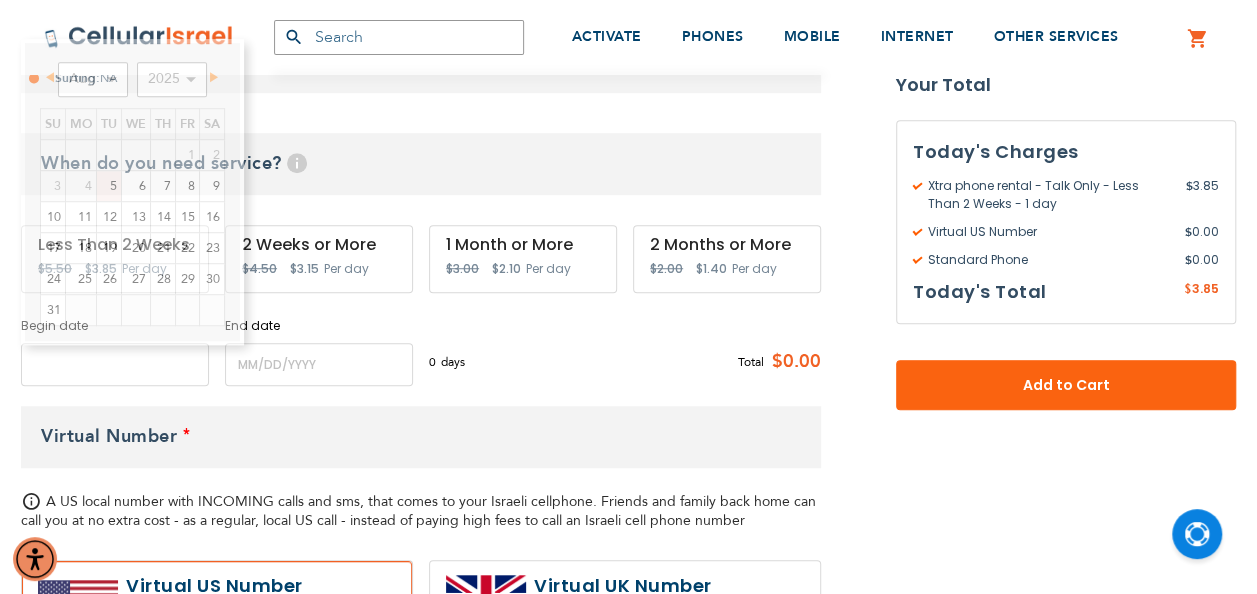 click at bounding box center (115, 364) 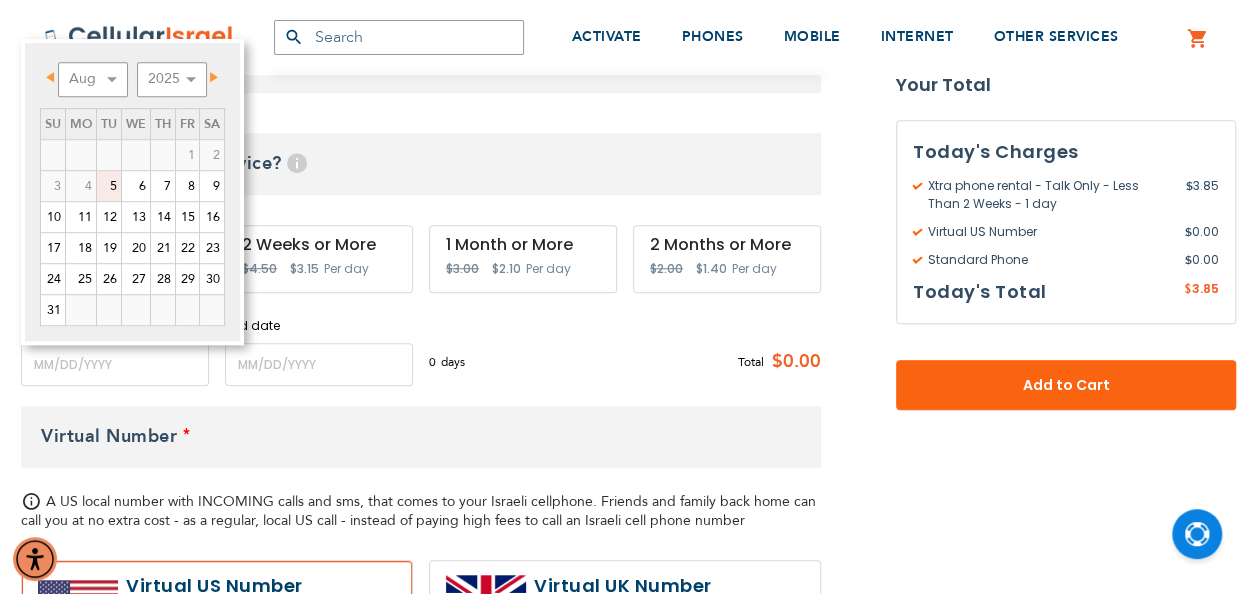 click on "$2.10" at bounding box center [506, 268] 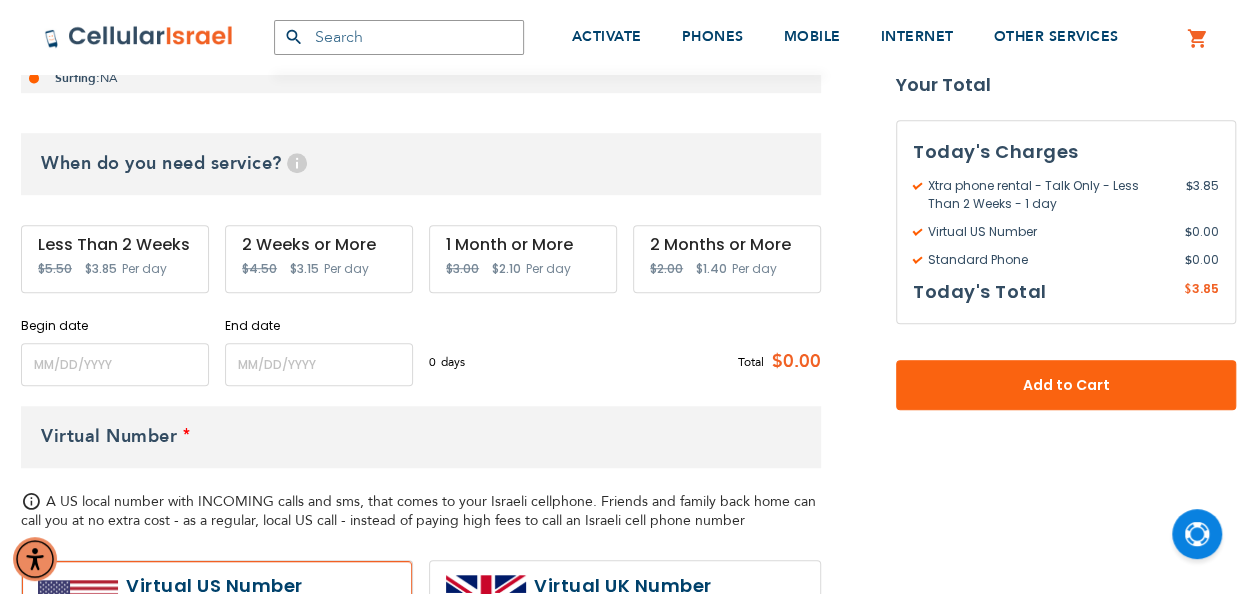 click on "1 Month or More
Special Price
$2.10
Regular Price
$3.00
Per day" at bounding box center (523, 259) 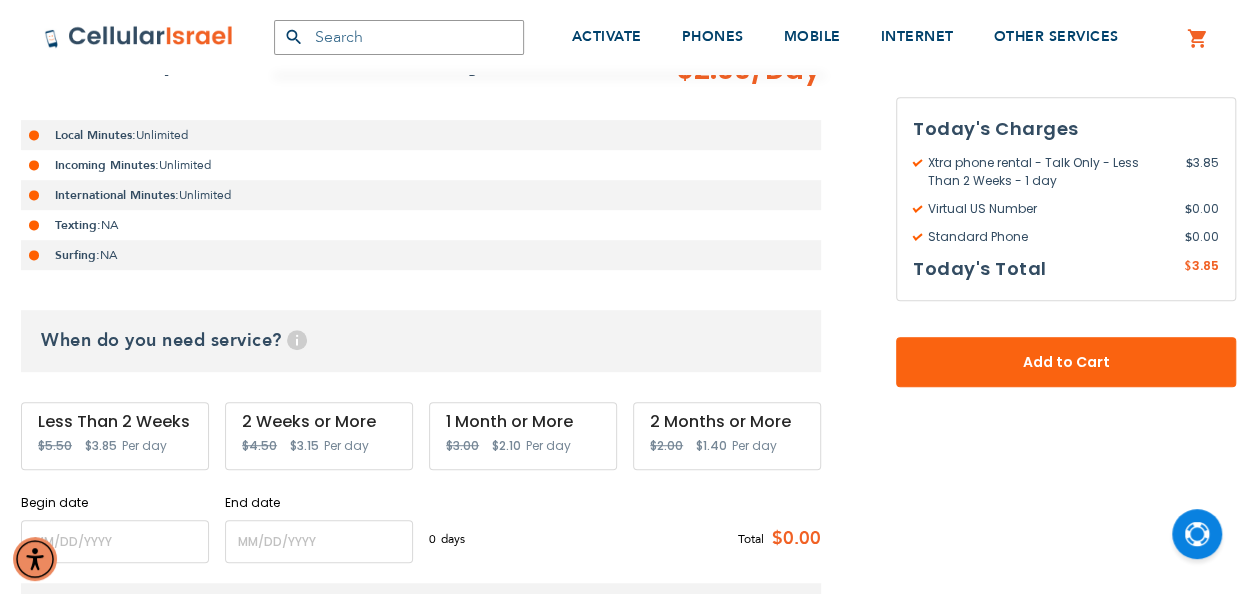 scroll, scrollTop: 421, scrollLeft: 0, axis: vertical 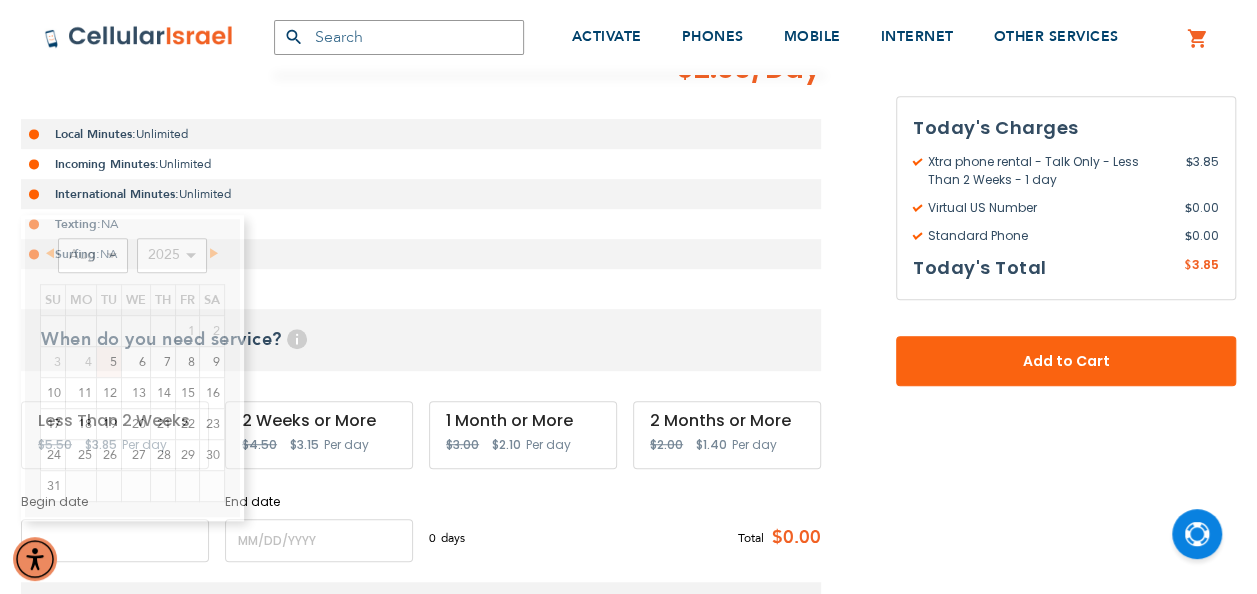 click at bounding box center [115, 540] 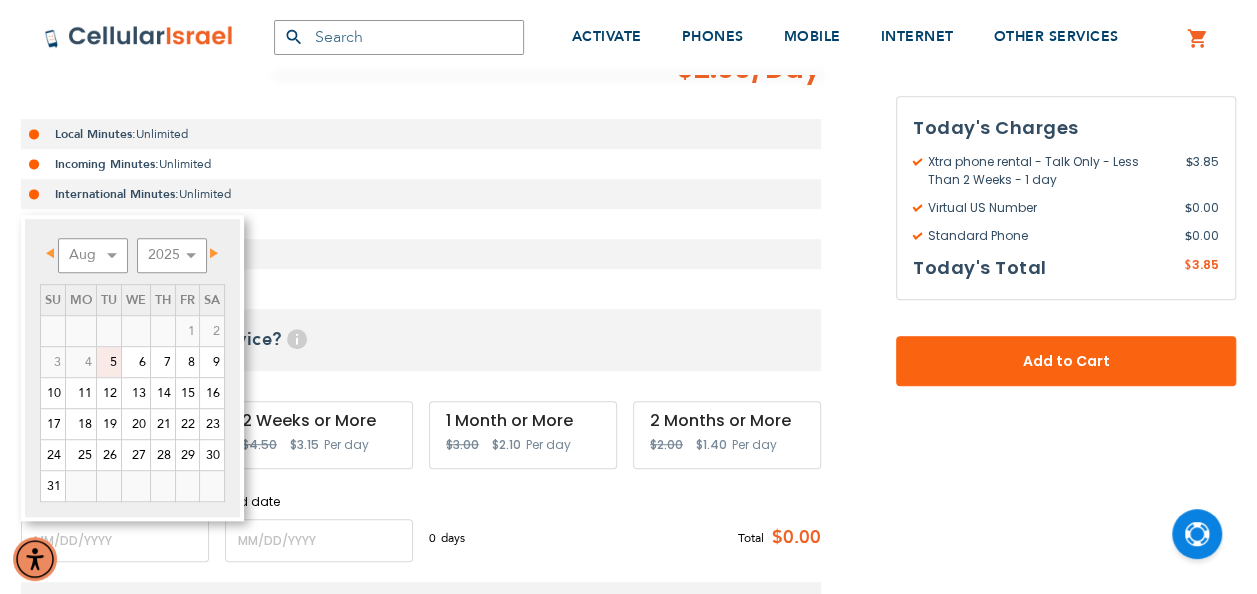 click on "5" at bounding box center [109, 362] 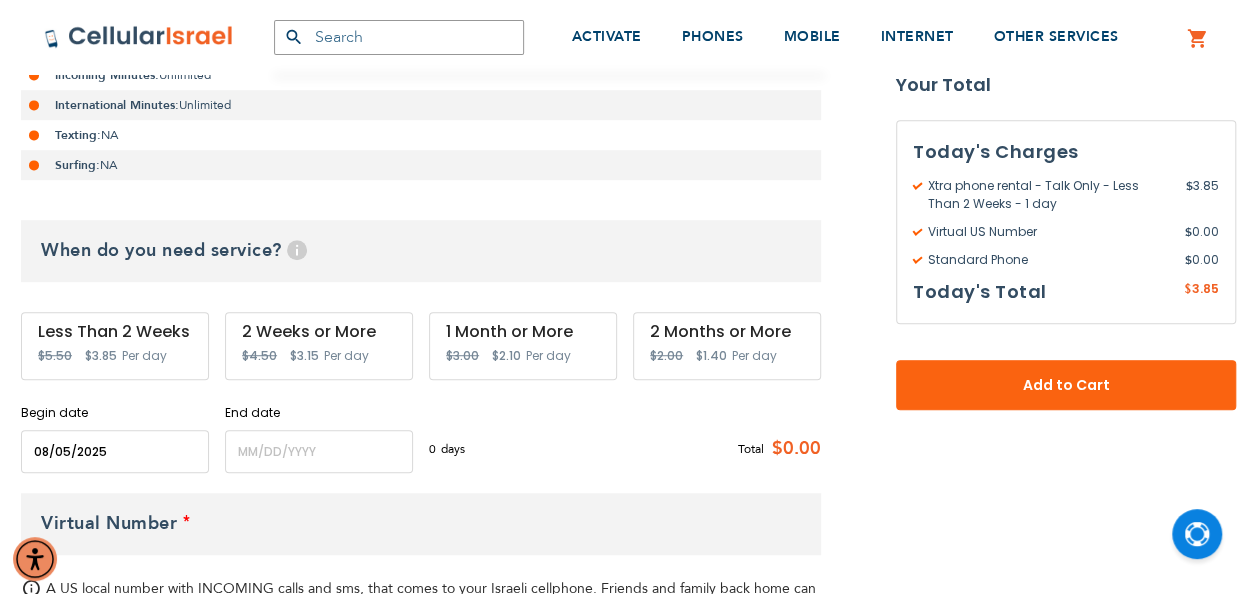 scroll, scrollTop: 515, scrollLeft: 0, axis: vertical 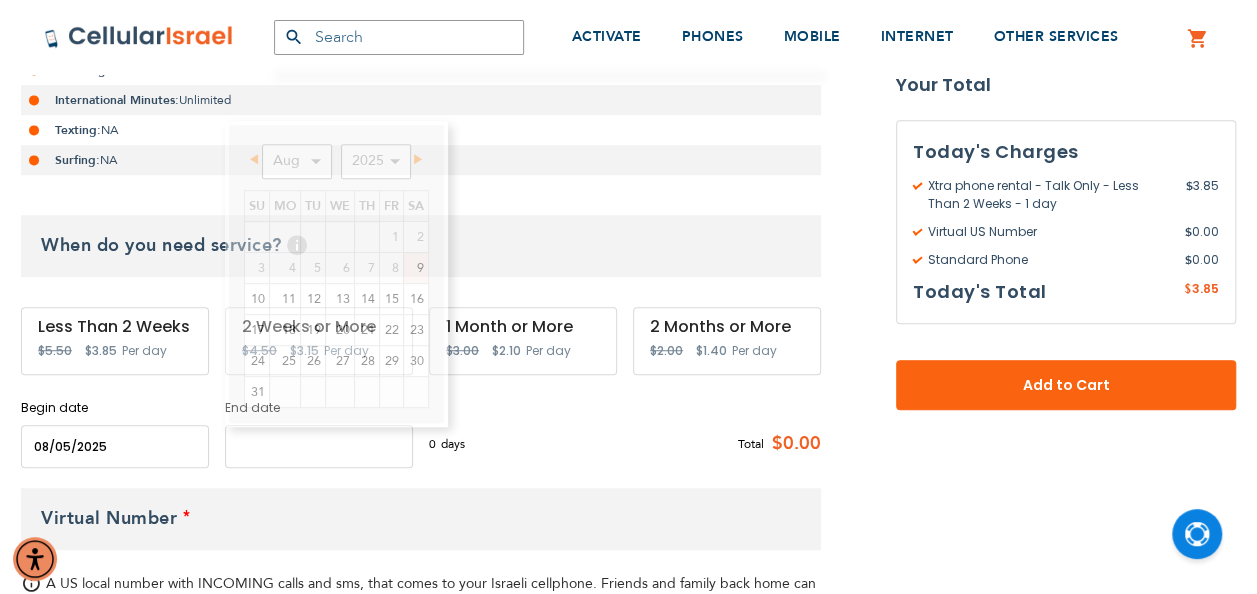 click at bounding box center [319, 446] 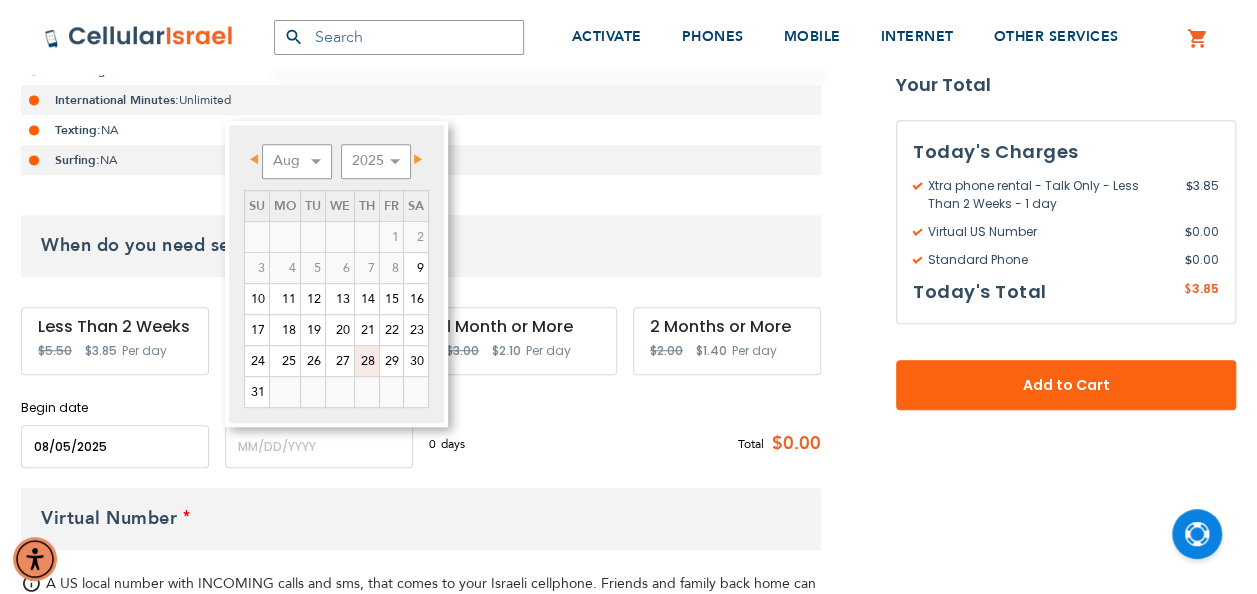 click on "28" at bounding box center (367, 361) 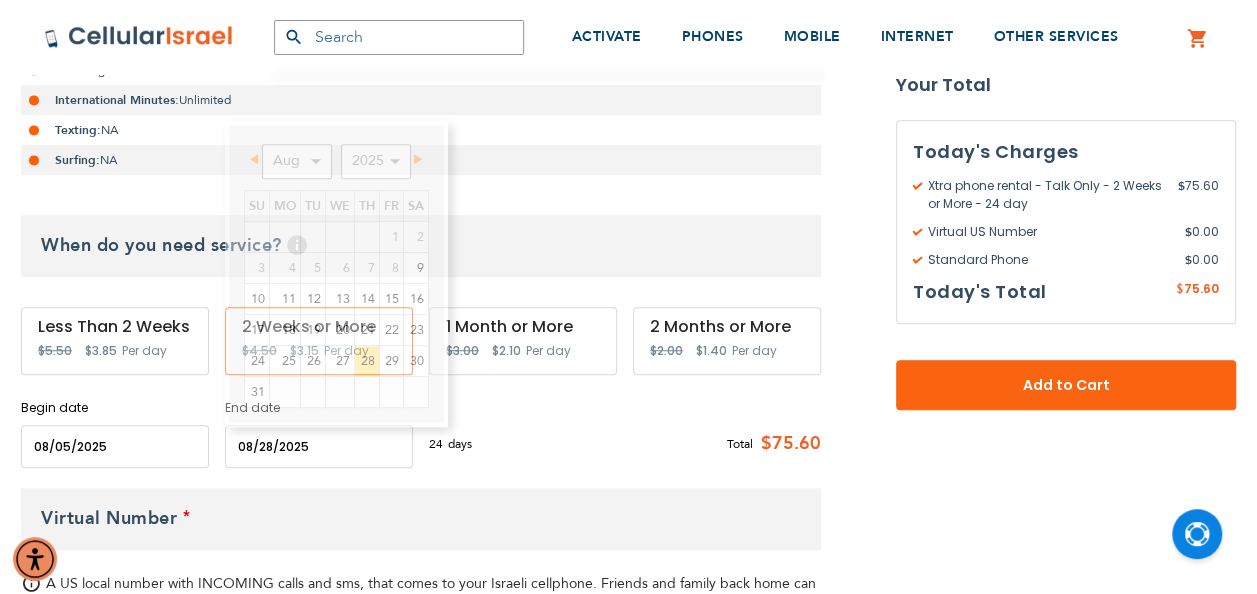 click at bounding box center (319, 446) 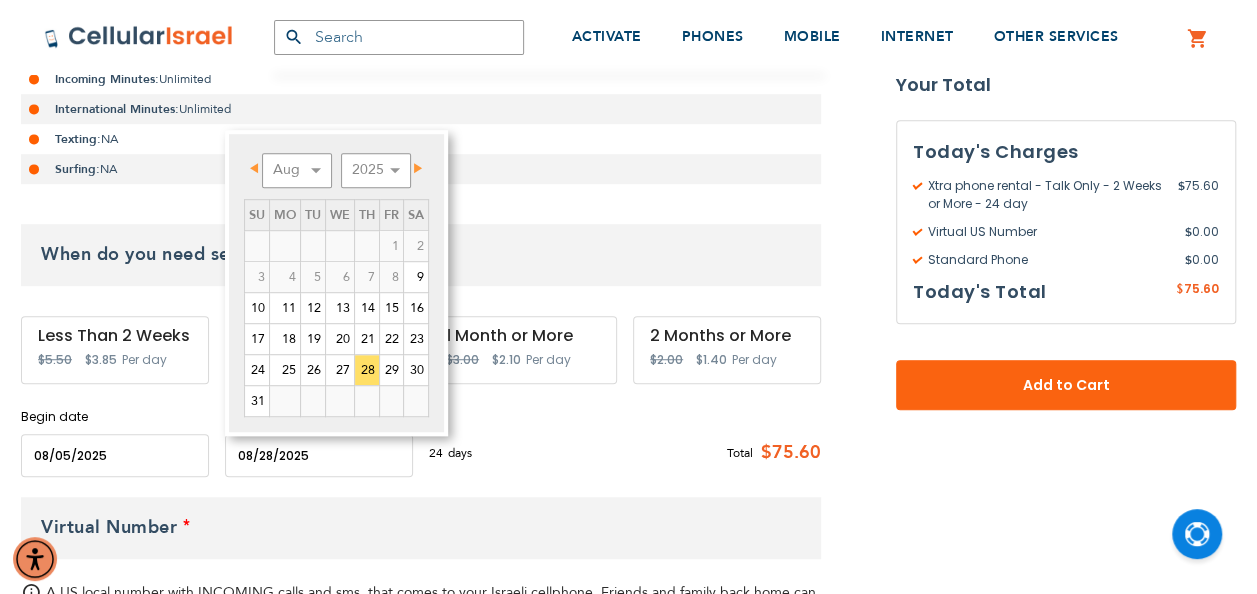 scroll, scrollTop: 505, scrollLeft: 0, axis: vertical 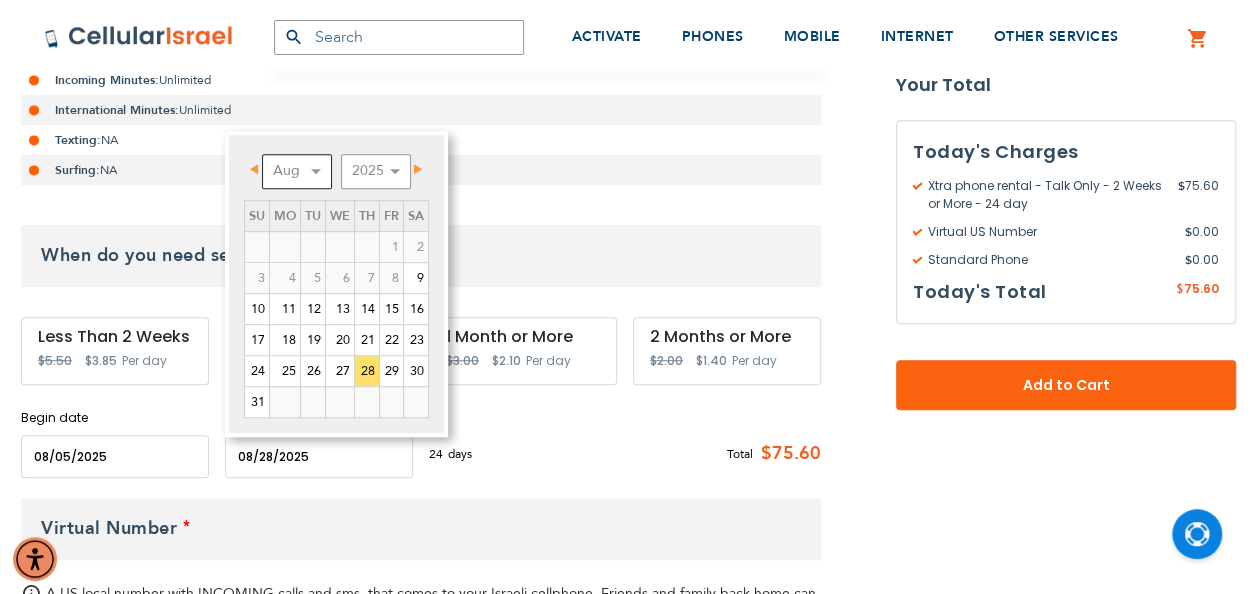 click on "Aug Sep Oct Nov Dec" at bounding box center [297, 171] 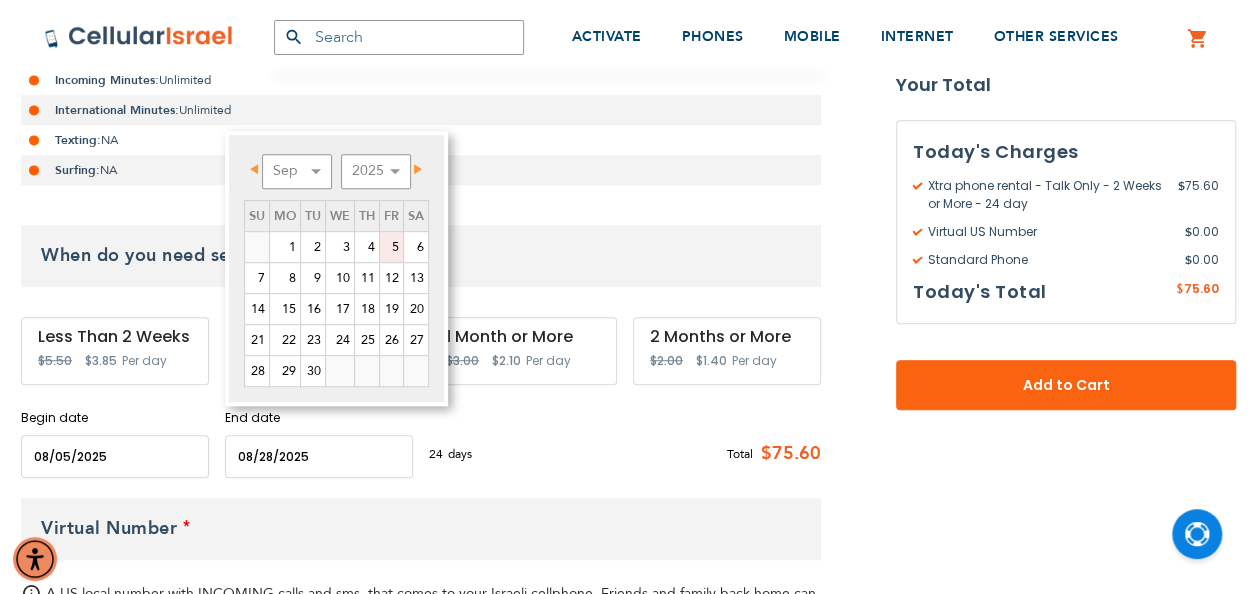 click on "5" at bounding box center [391, 247] 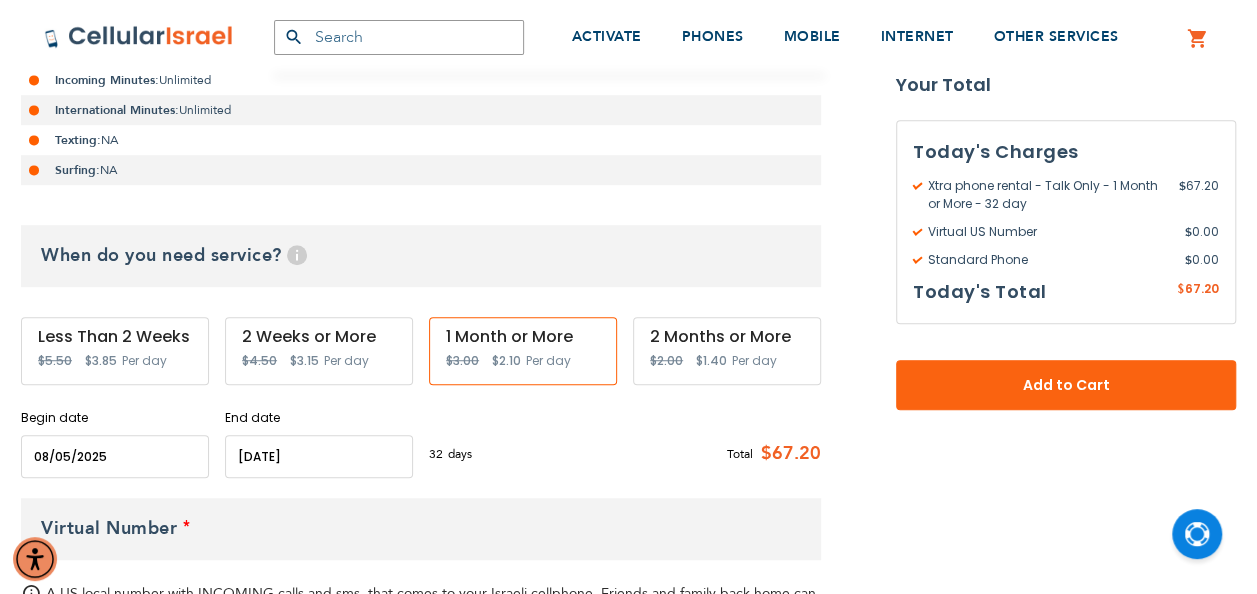 click at bounding box center [319, 456] 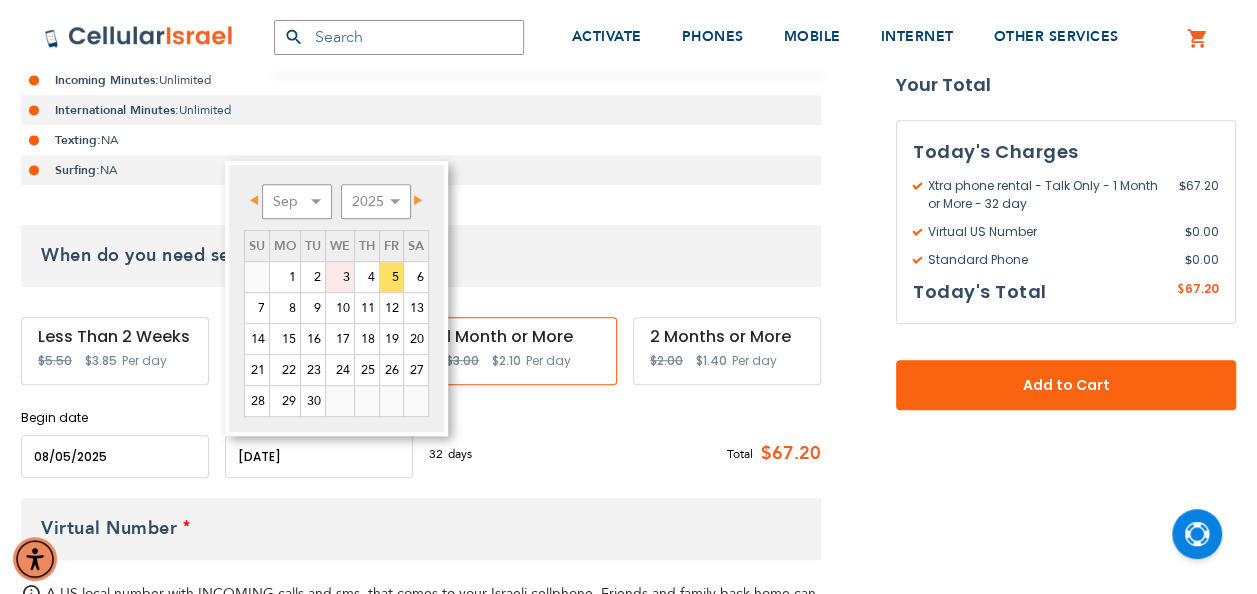 click on "3" at bounding box center (340, 277) 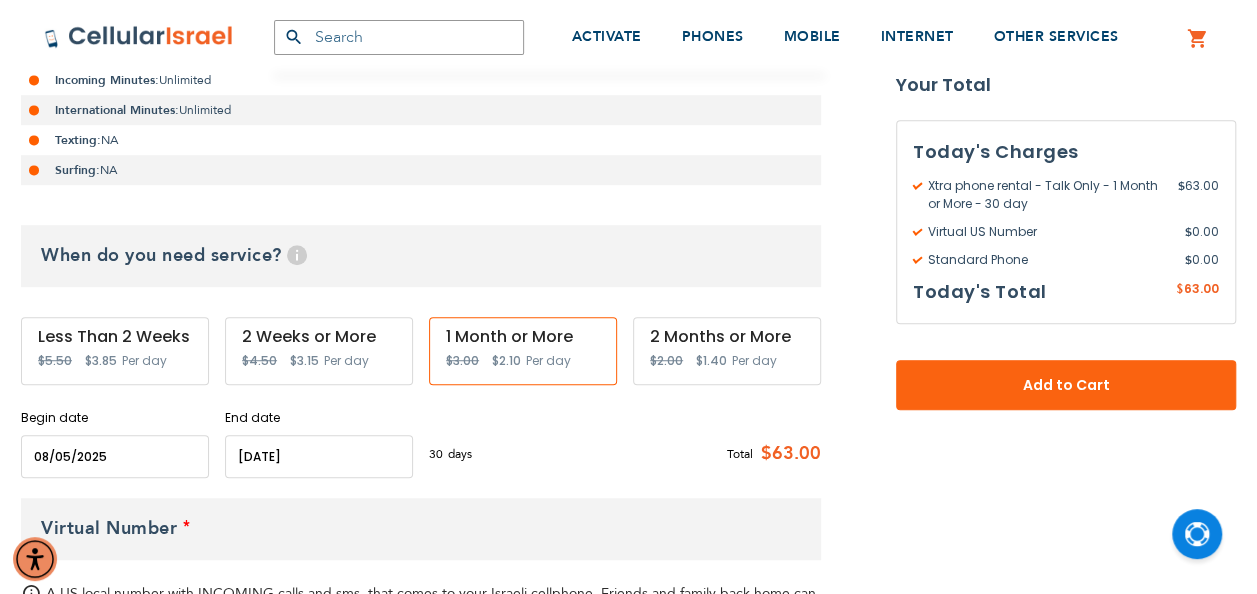click at bounding box center (319, 456) 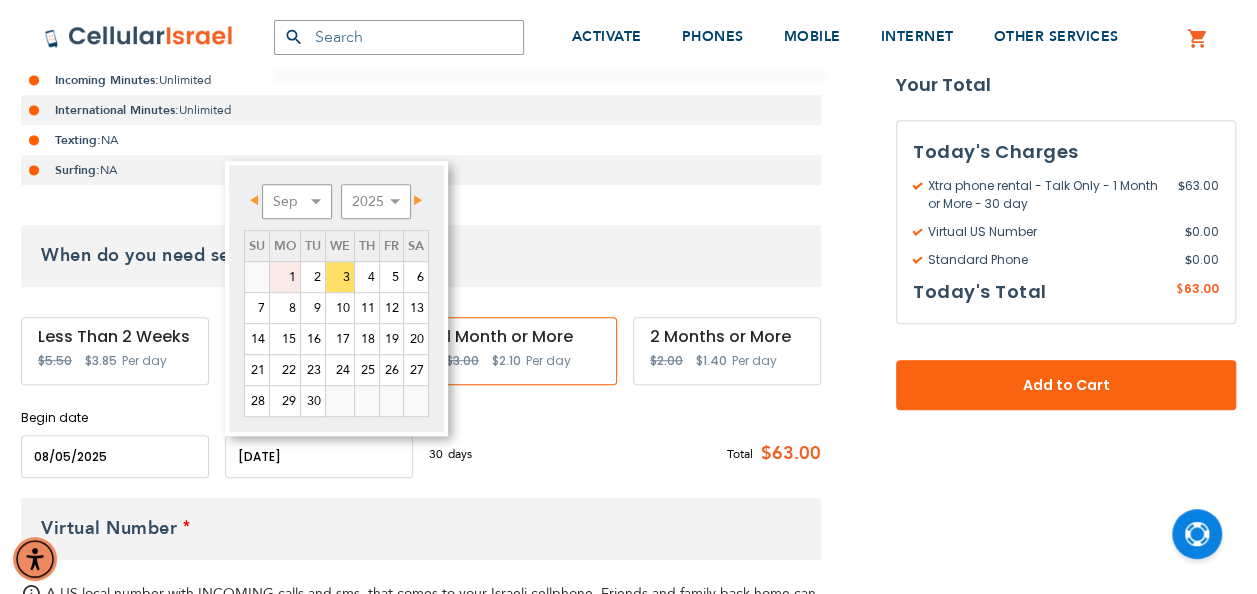 click on "1" at bounding box center (285, 277) 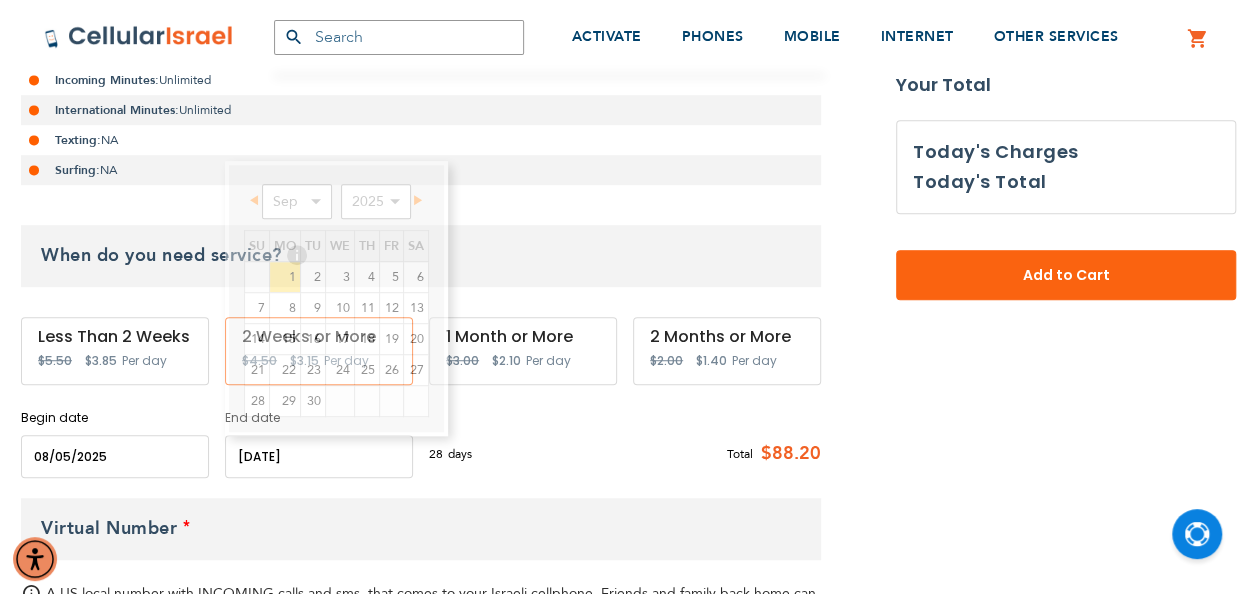 click at bounding box center [319, 456] 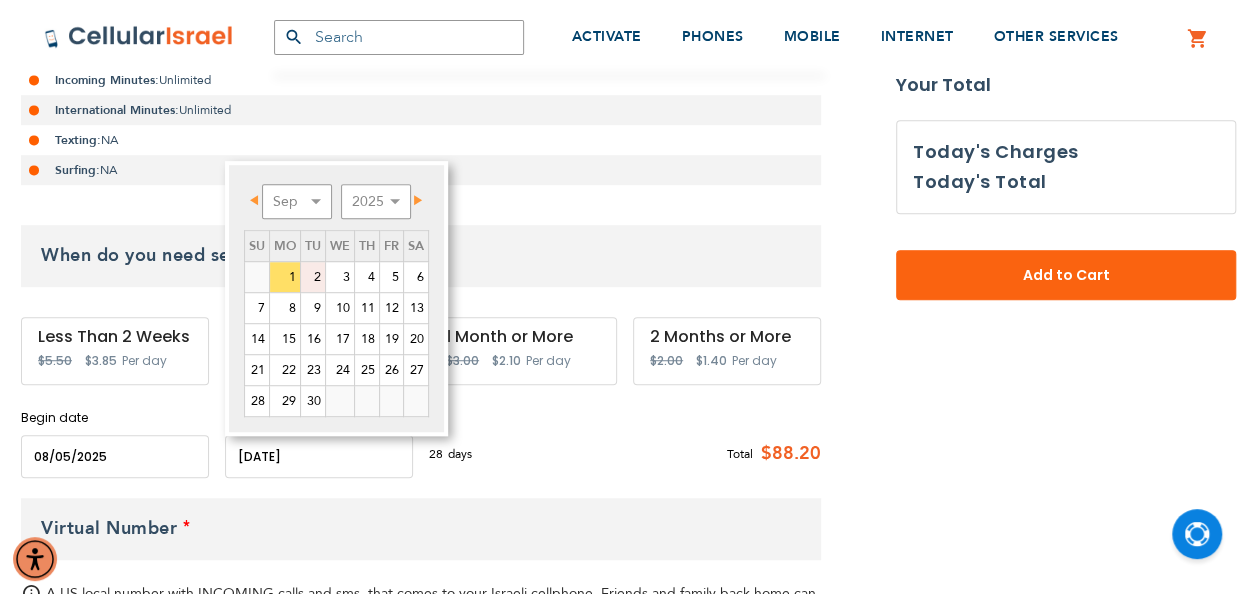 click on "2" at bounding box center (313, 277) 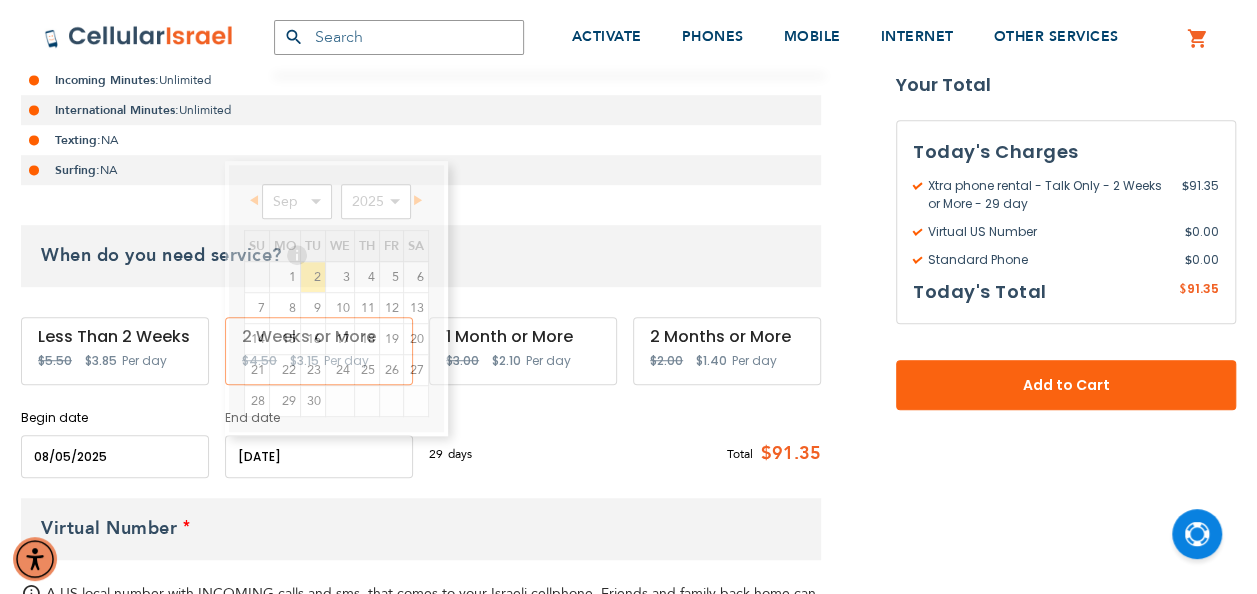 click at bounding box center [319, 456] 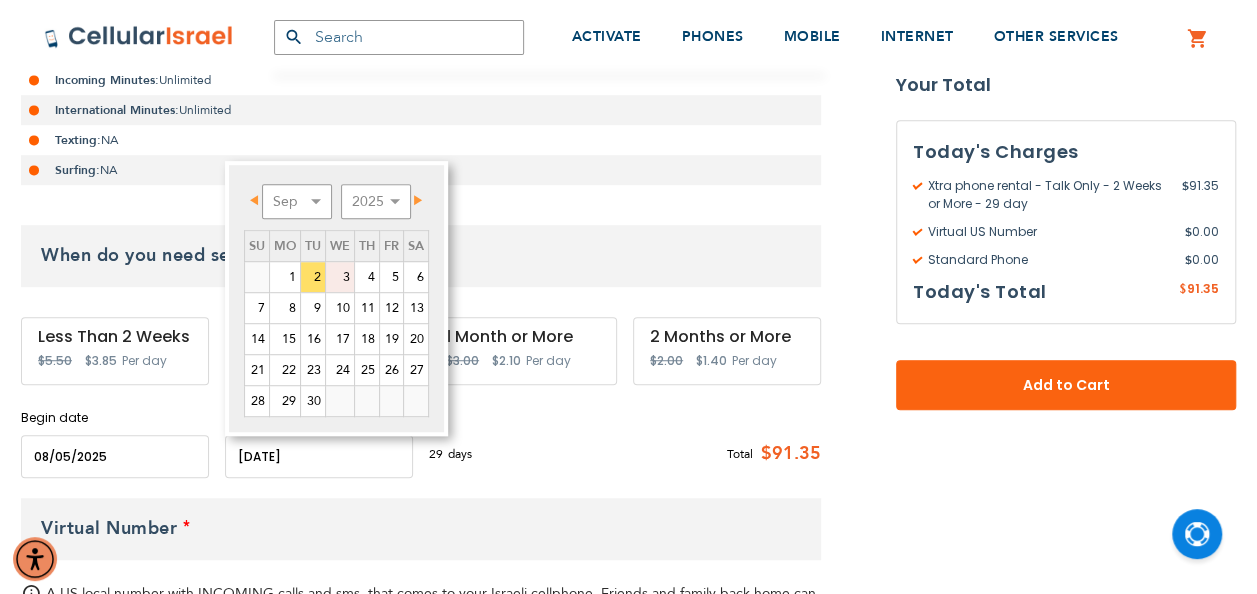 click on "3" at bounding box center (340, 277) 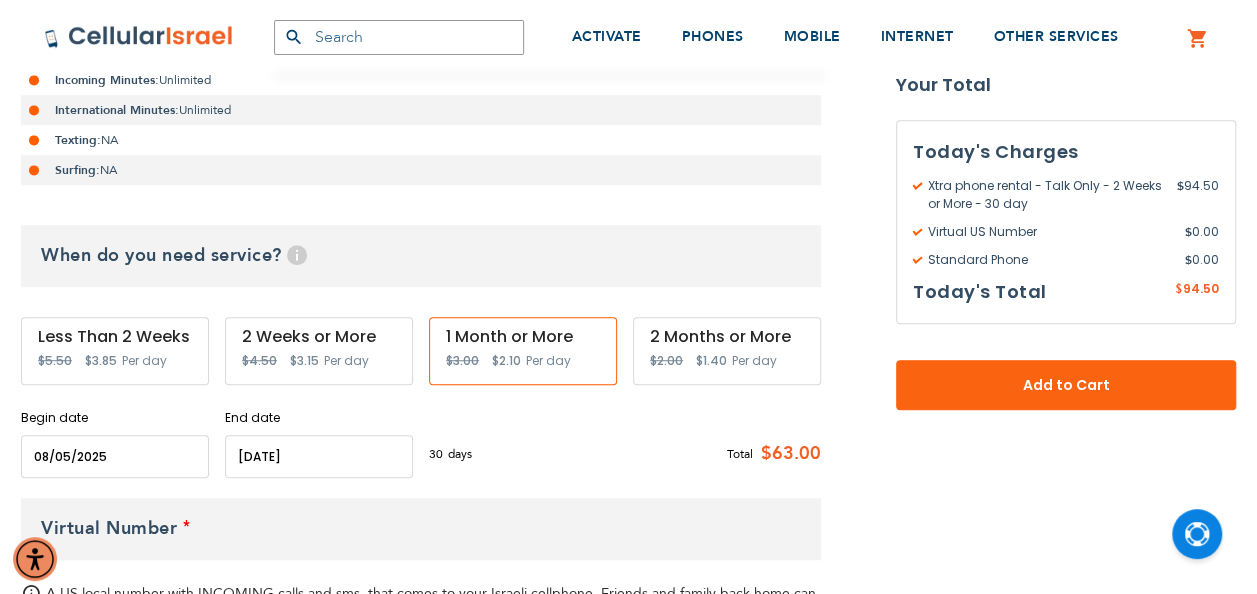 click on "Total
$63.00" at bounding box center (759, 453) 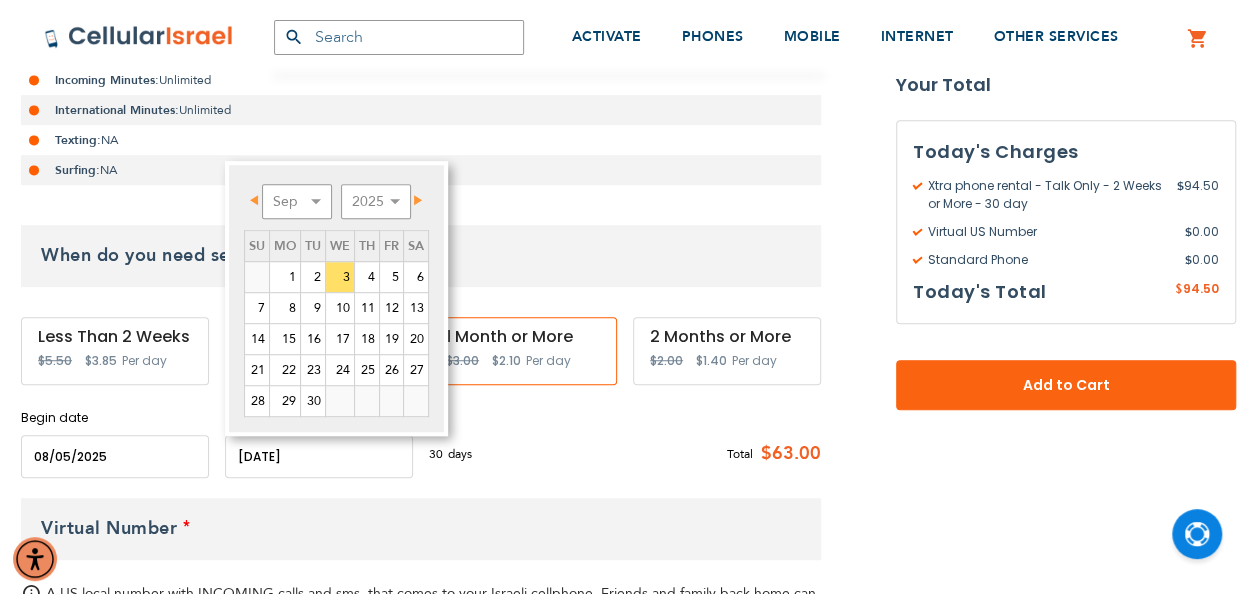 click at bounding box center [319, 456] 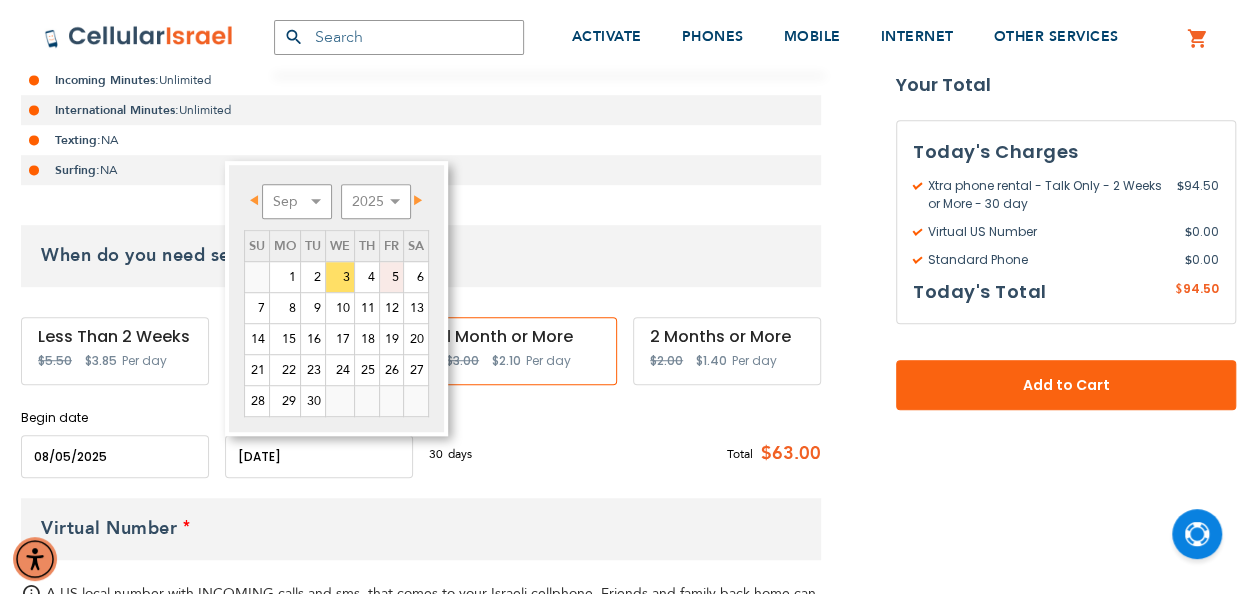 click on "5" at bounding box center (391, 277) 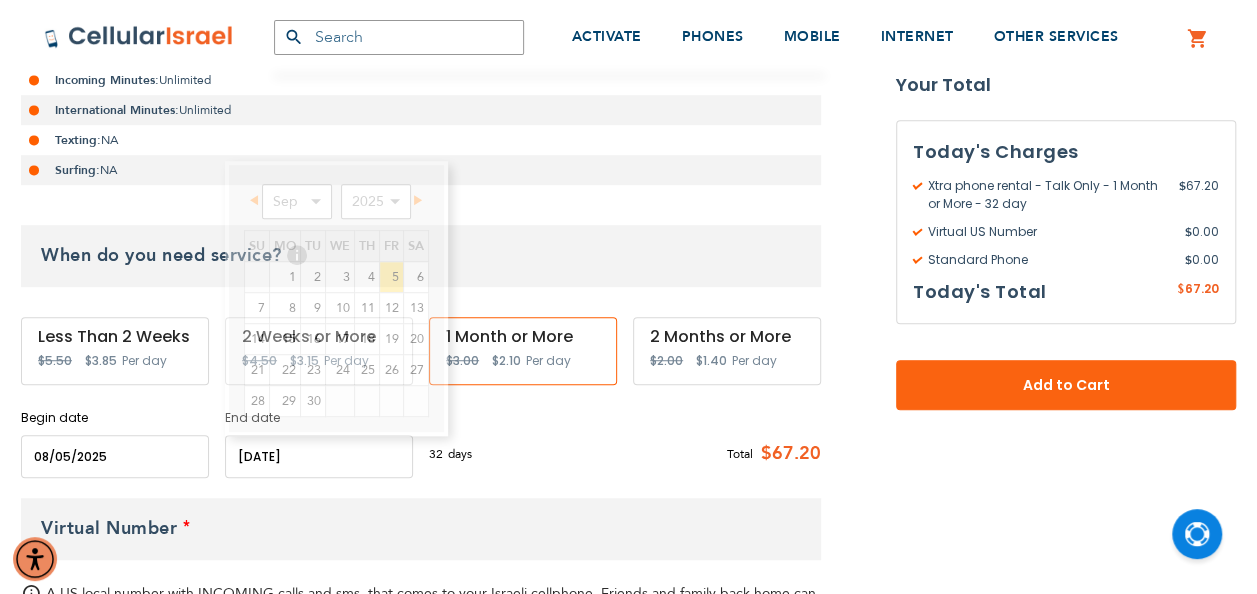 click at bounding box center (319, 456) 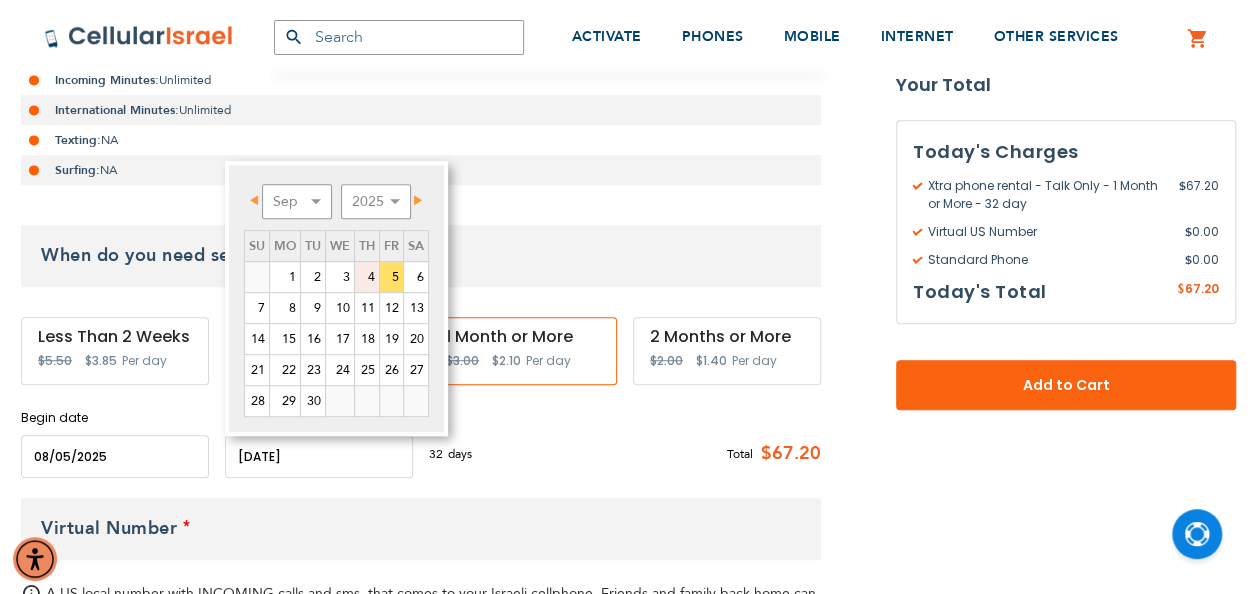 click on "4" at bounding box center (367, 277) 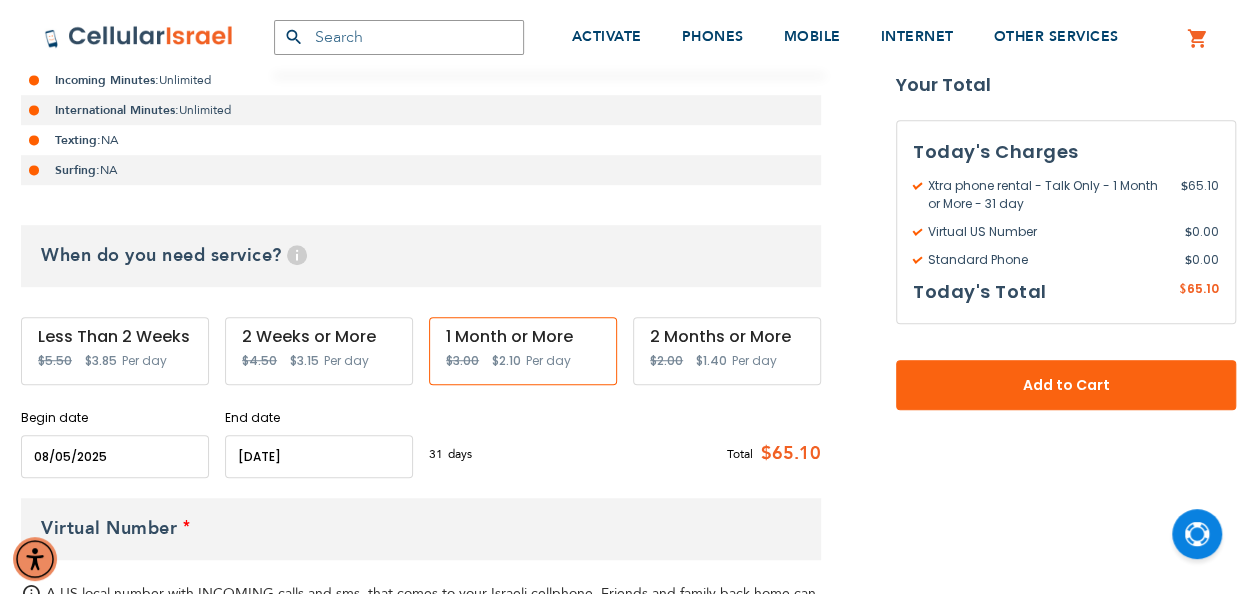 click on "Xtra phone rental - Talk Only
As Low As
$2.00										 /Day
Local Minutes:  Unlimited
Incoming Minutes:  Unlimited
International Minutes:  Unlimited
Texting:  NA
Surfing:  NA
When do you need service?
Help
Service starts at 12 AM of the start date and ends at 11:59 PM of the end date.
For long term plans see  here.
Less Than 2 Weeks
Special Price
$3.85
Regular Price
$5.50
Per day
2 Weeks or More" at bounding box center (421, 822) 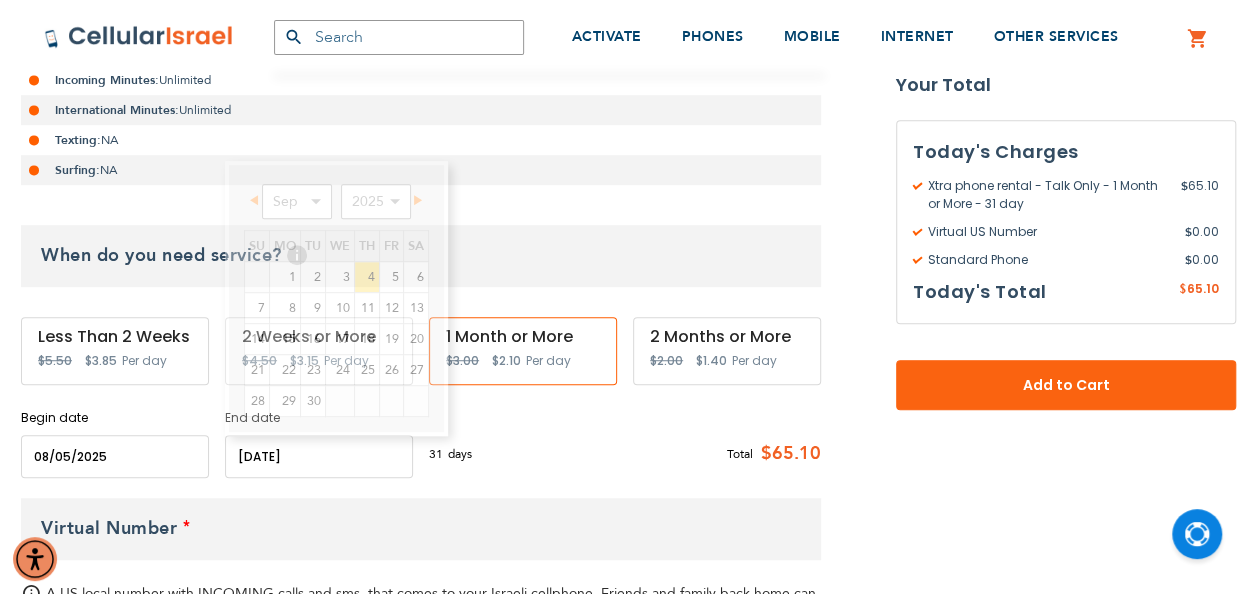 click at bounding box center (319, 456) 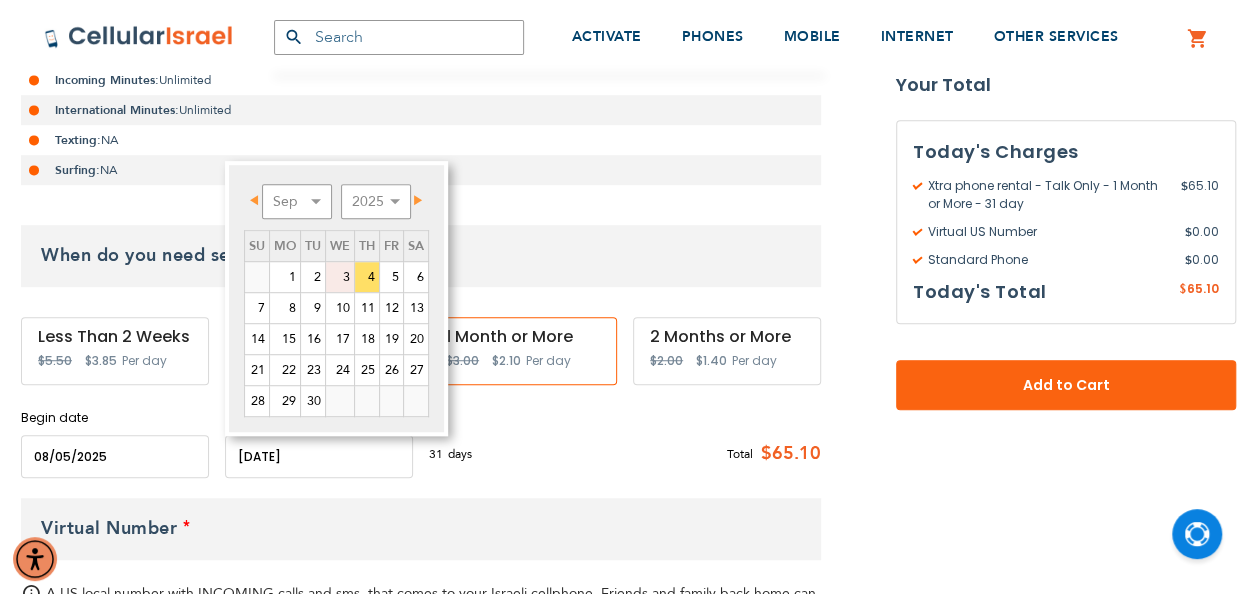 click on "3" at bounding box center (340, 277) 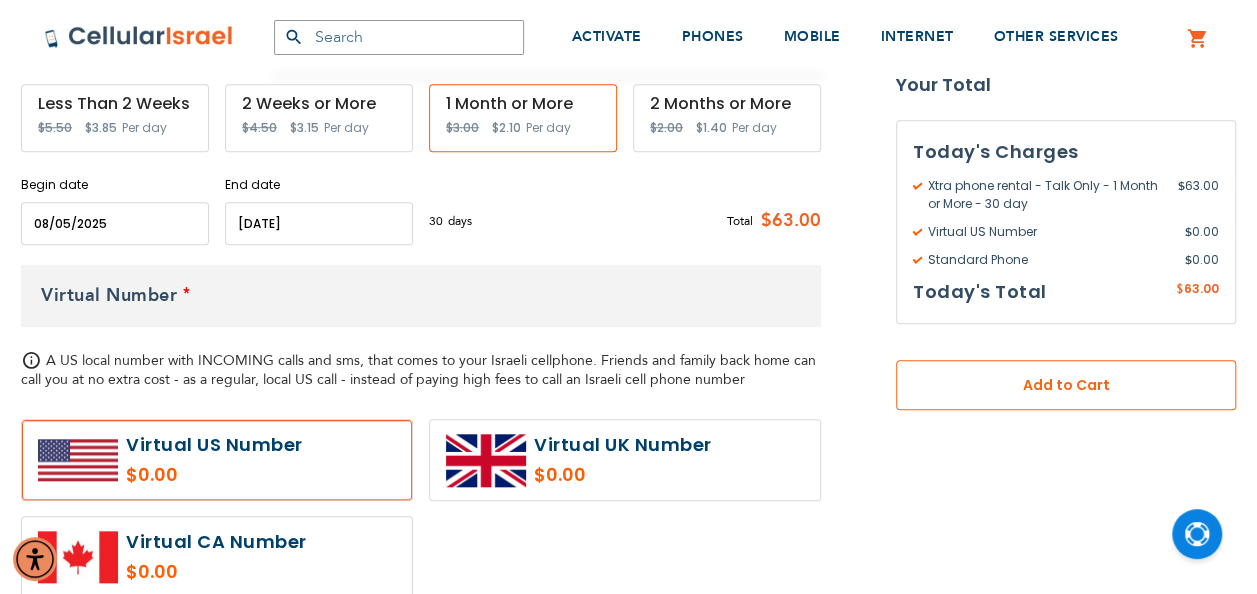 scroll, scrollTop: 745, scrollLeft: 0, axis: vertical 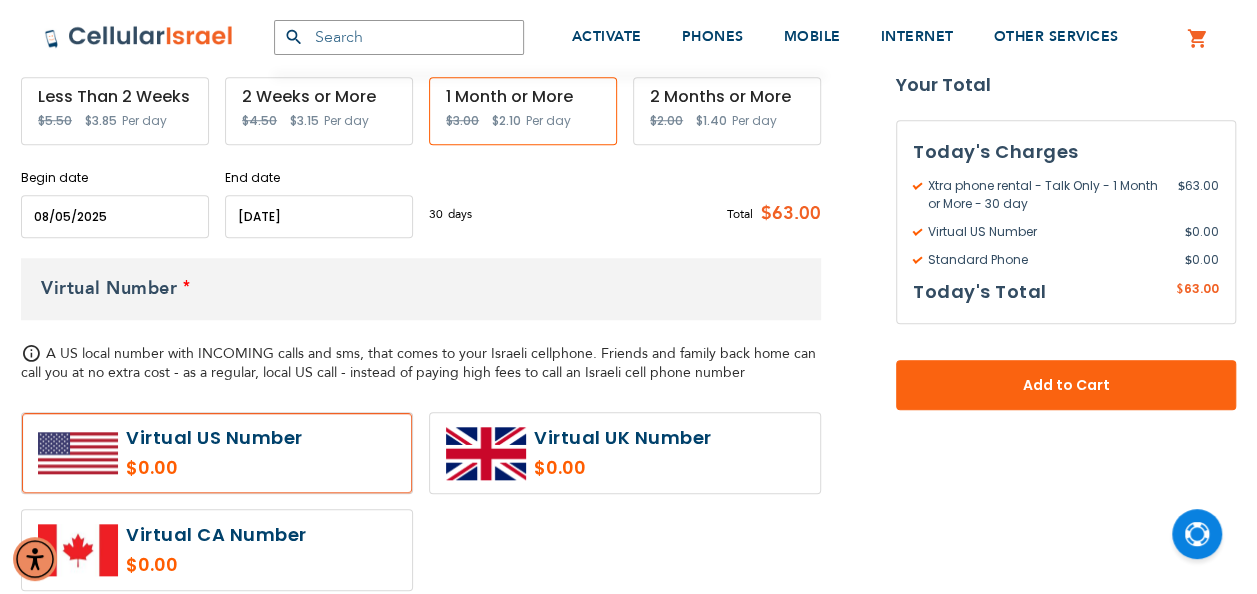 click at bounding box center [217, 453] 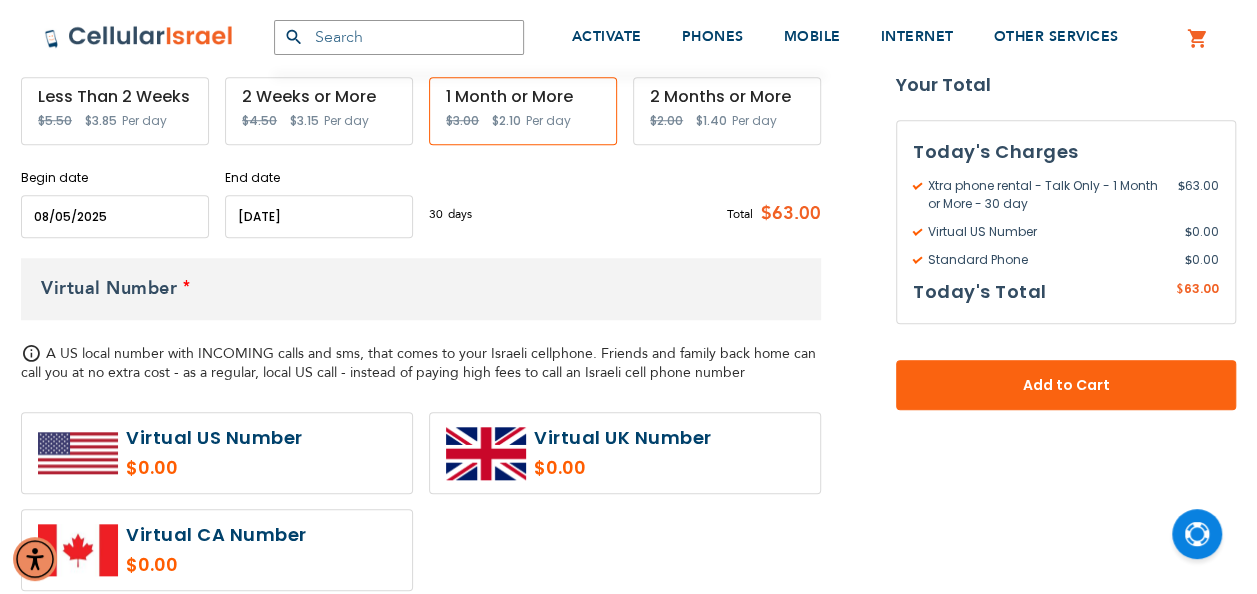 click at bounding box center (217, 453) 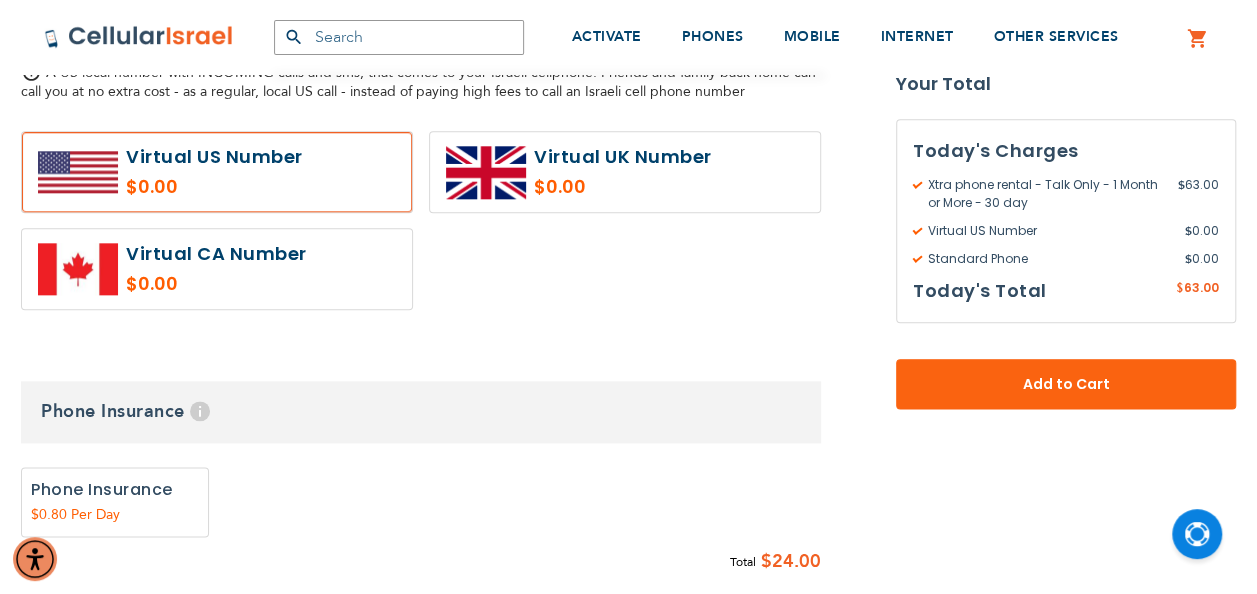 scroll, scrollTop: 1028, scrollLeft: 0, axis: vertical 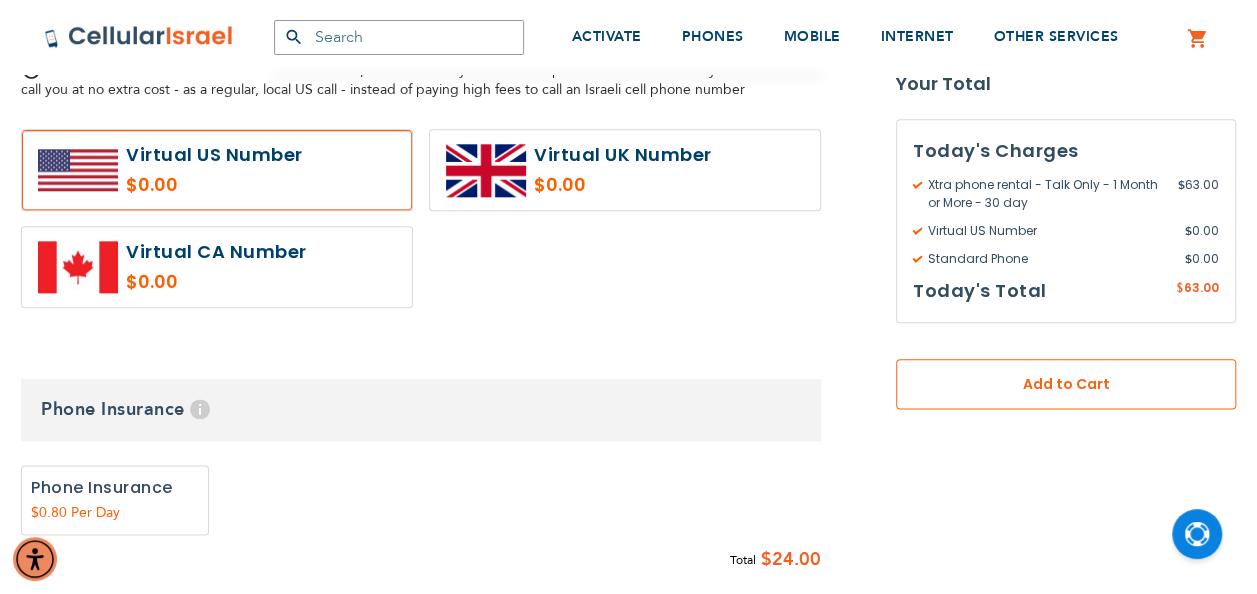 click on "Add to Cart" at bounding box center (1066, 385) 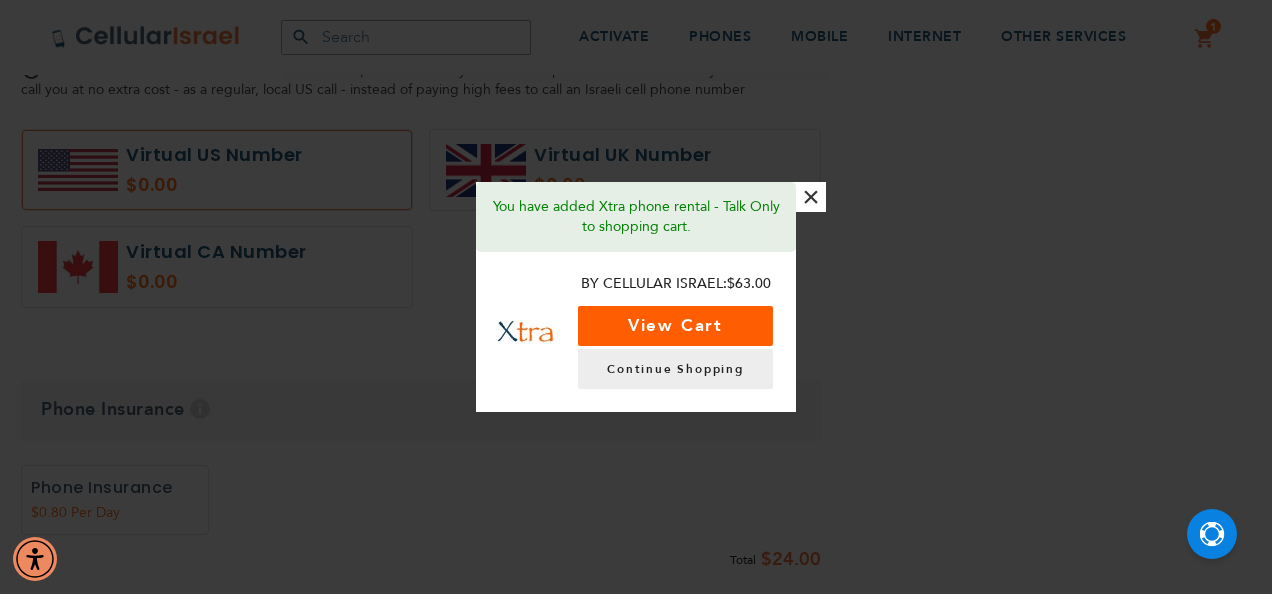 click on "View Cart" at bounding box center (675, 326) 